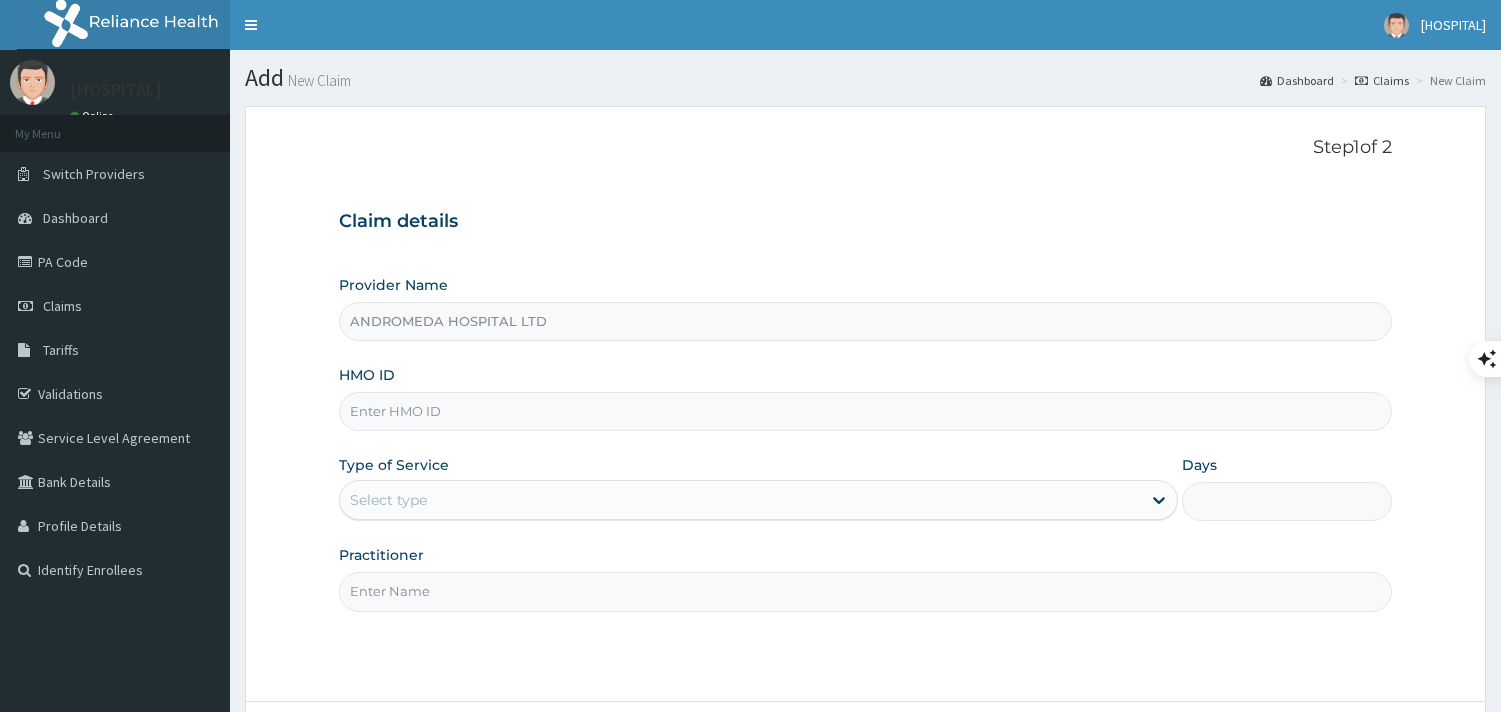 scroll, scrollTop: 0, scrollLeft: 0, axis: both 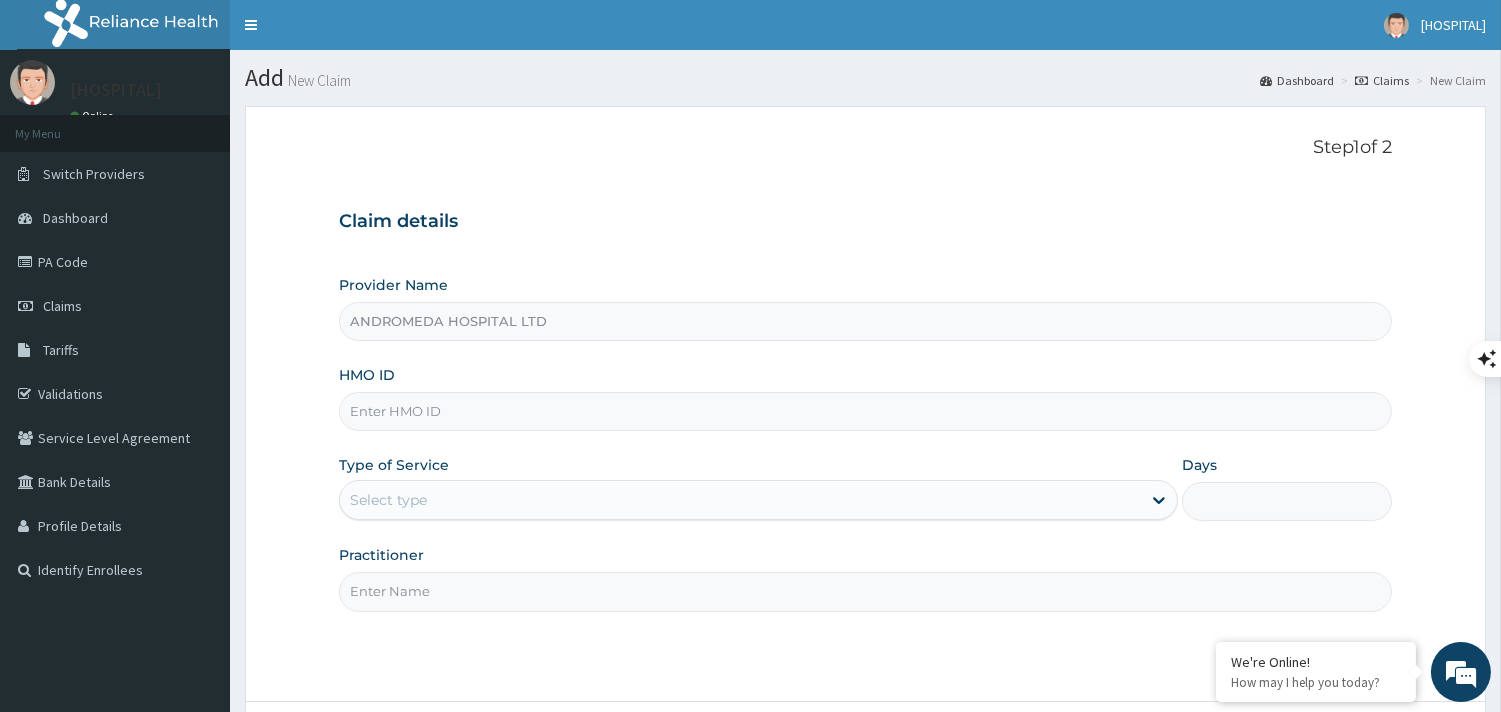 click on "HMO ID" at bounding box center [865, 411] 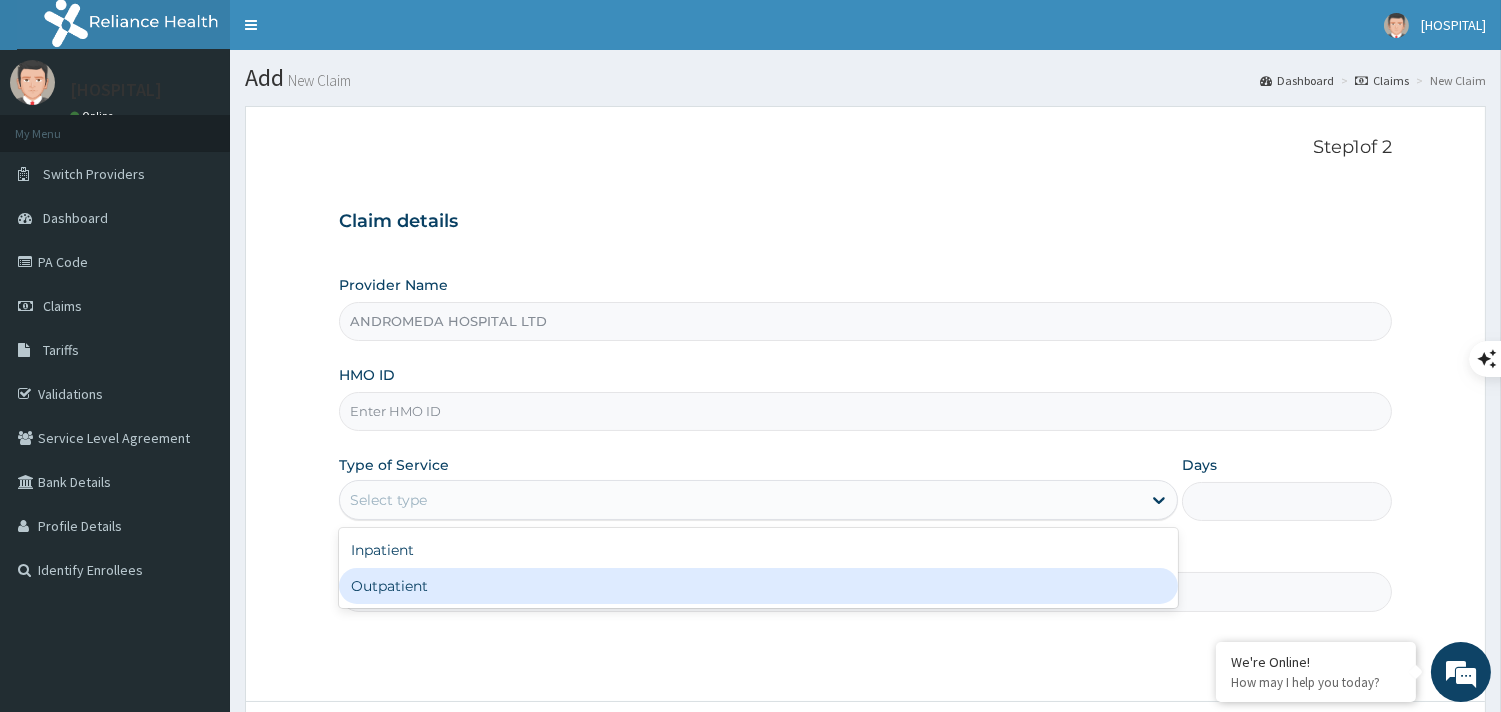 click on "Outpatient" at bounding box center (758, 586) 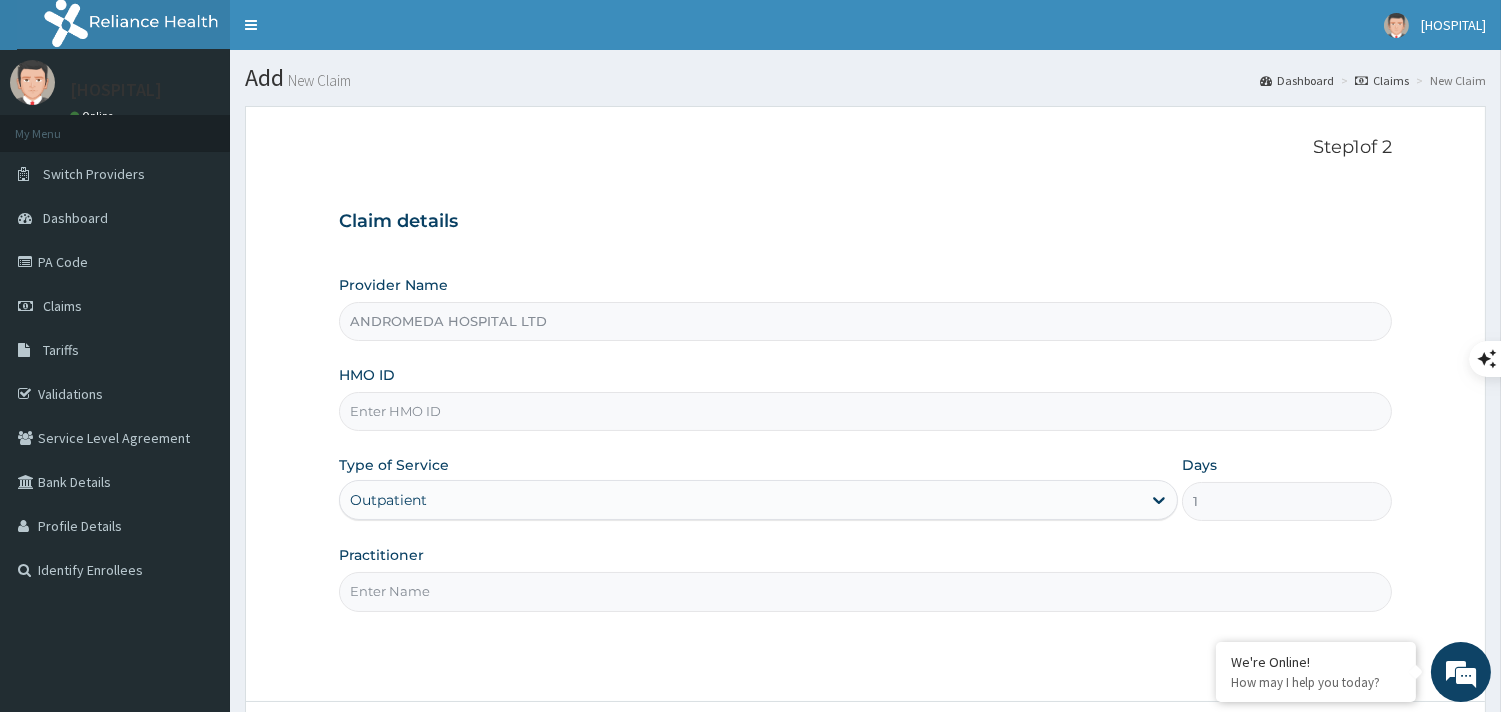 click on "HMO ID" at bounding box center [865, 411] 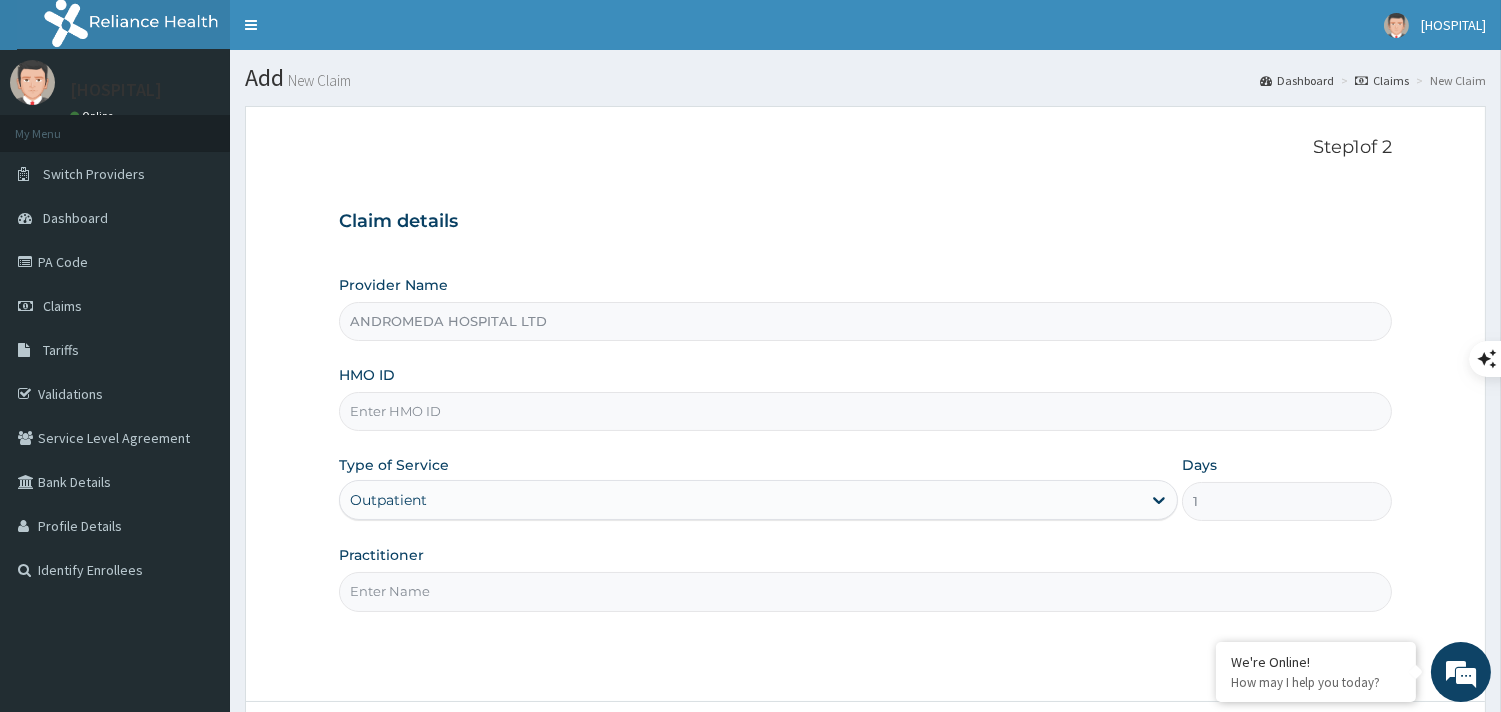 scroll, scrollTop: 0, scrollLeft: 0, axis: both 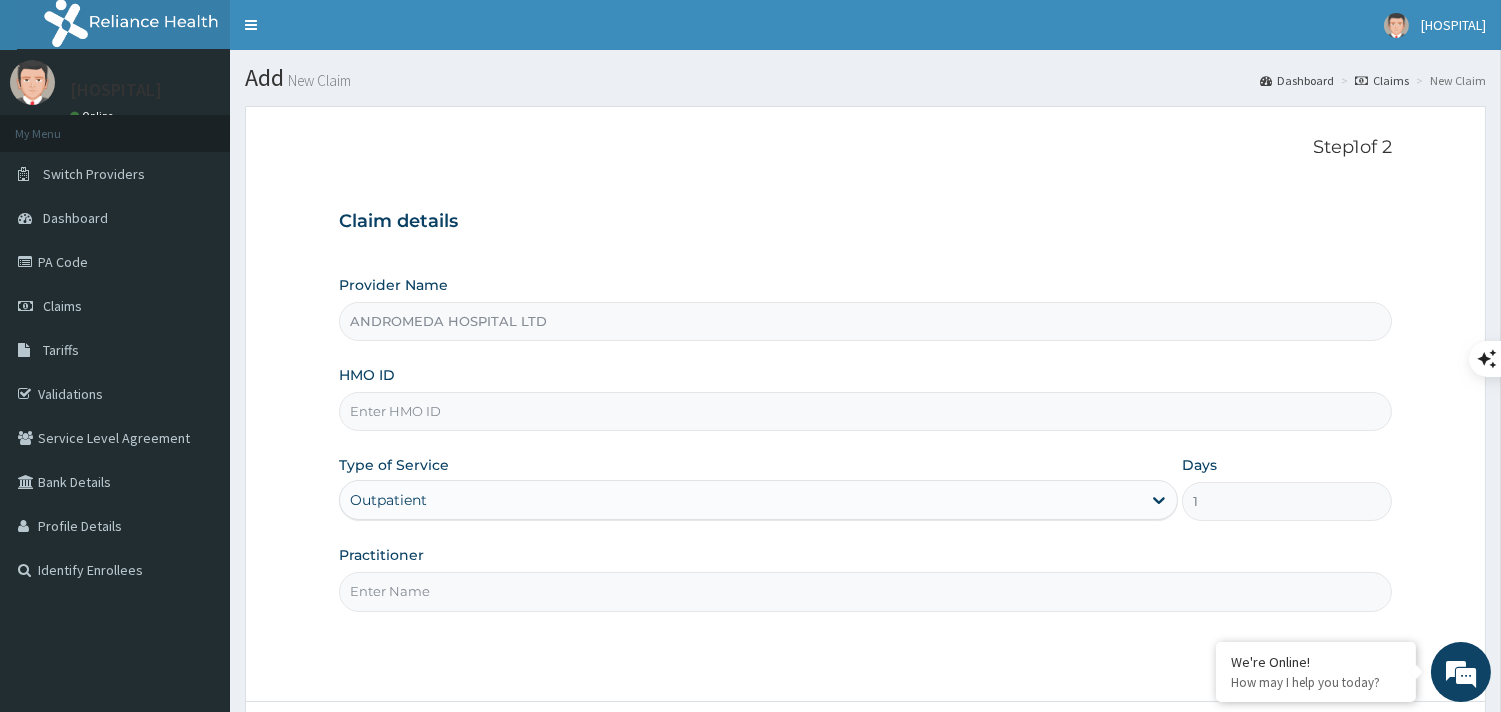 paste on "Service Level Agreement                             Between    Billers Solution Hospital Mgt Services                                 And                  REDDOT MEDICAL CENTRE" 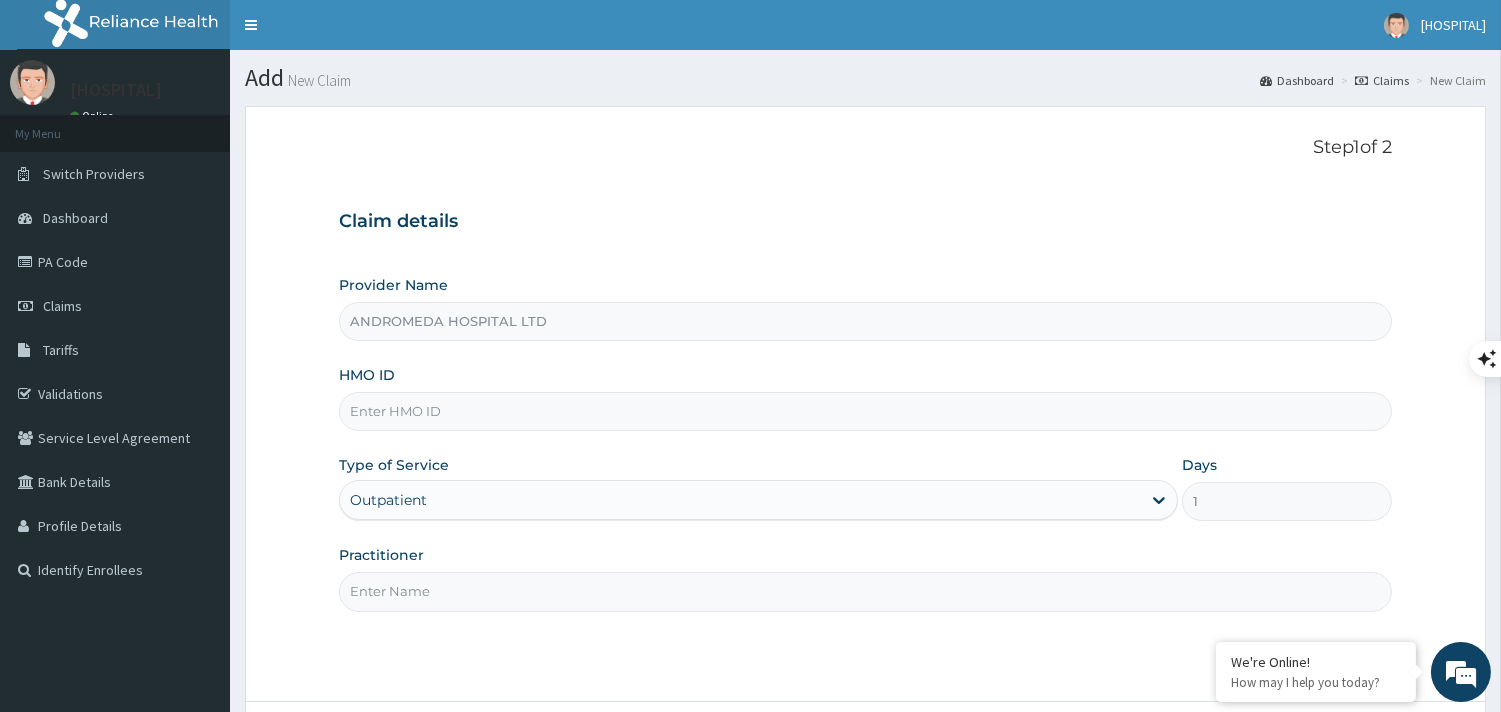 scroll, scrollTop: 0, scrollLeft: 0, axis: both 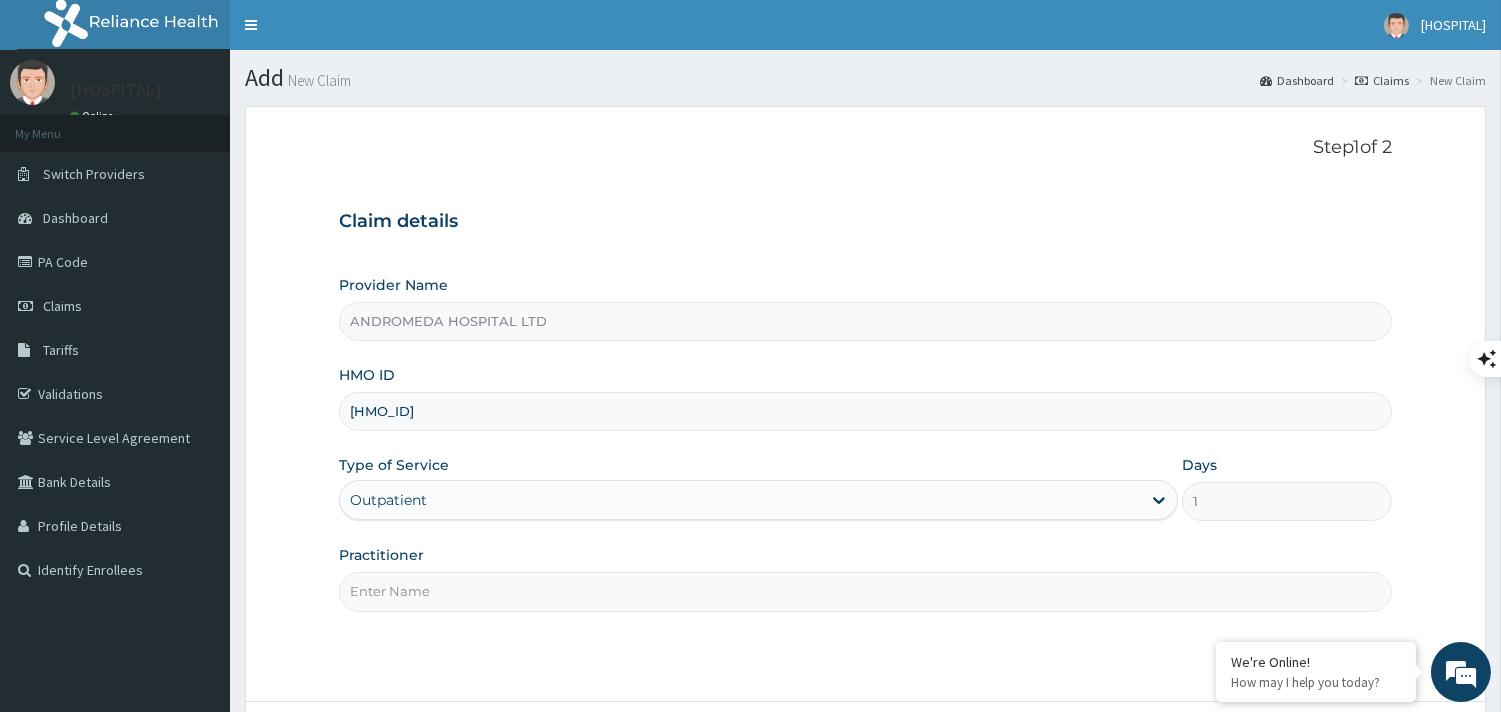 drag, startPoint x: 474, startPoint y: 424, endPoint x: 310, endPoint y: 424, distance: 164 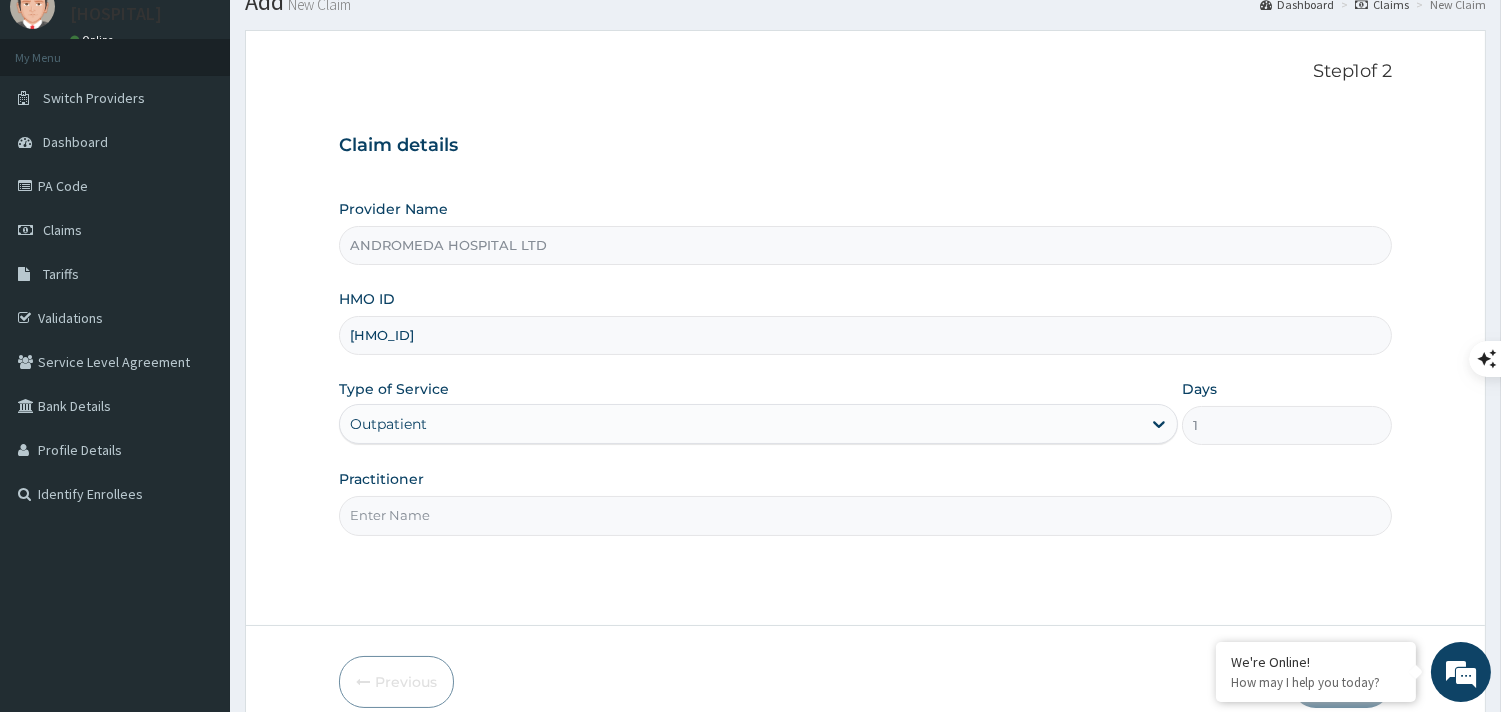 scroll, scrollTop: 111, scrollLeft: 0, axis: vertical 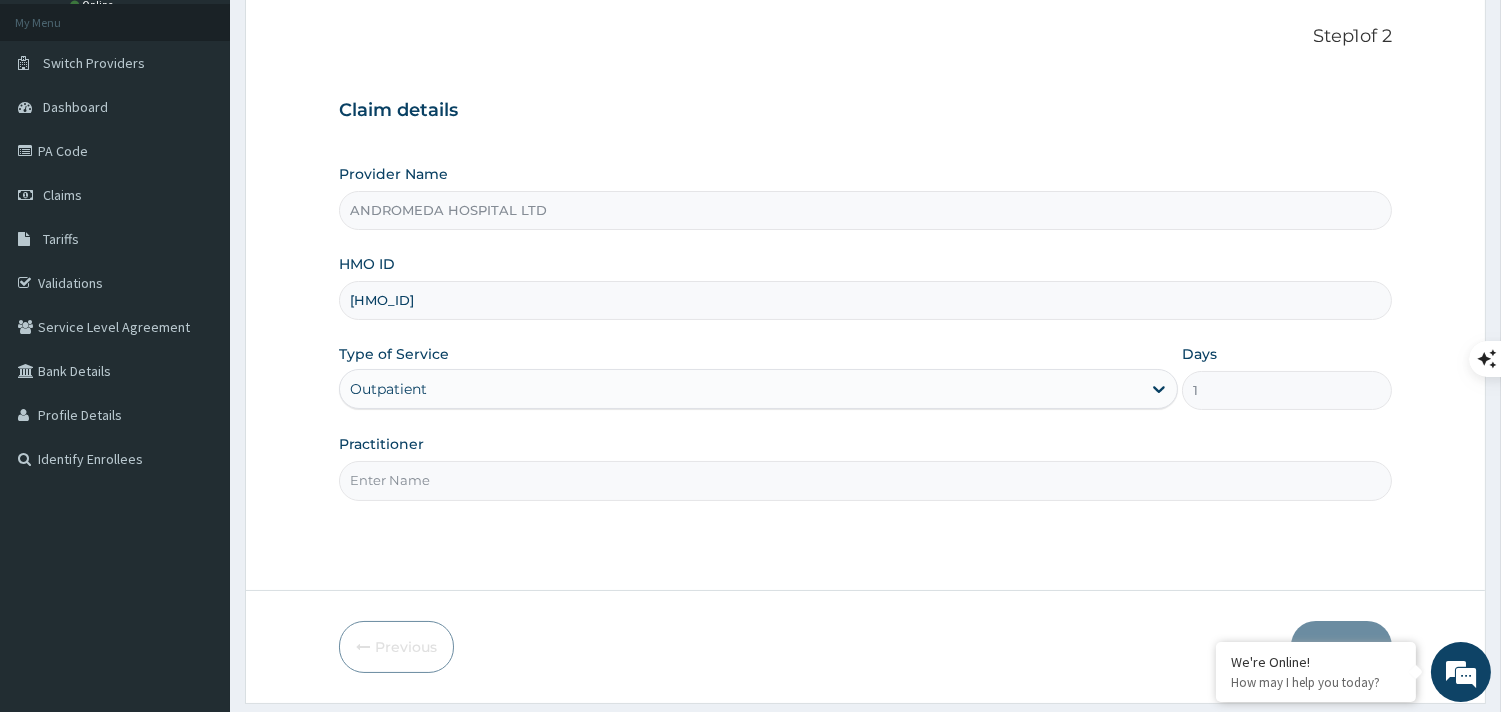 click on "Practitioner" at bounding box center [865, 480] 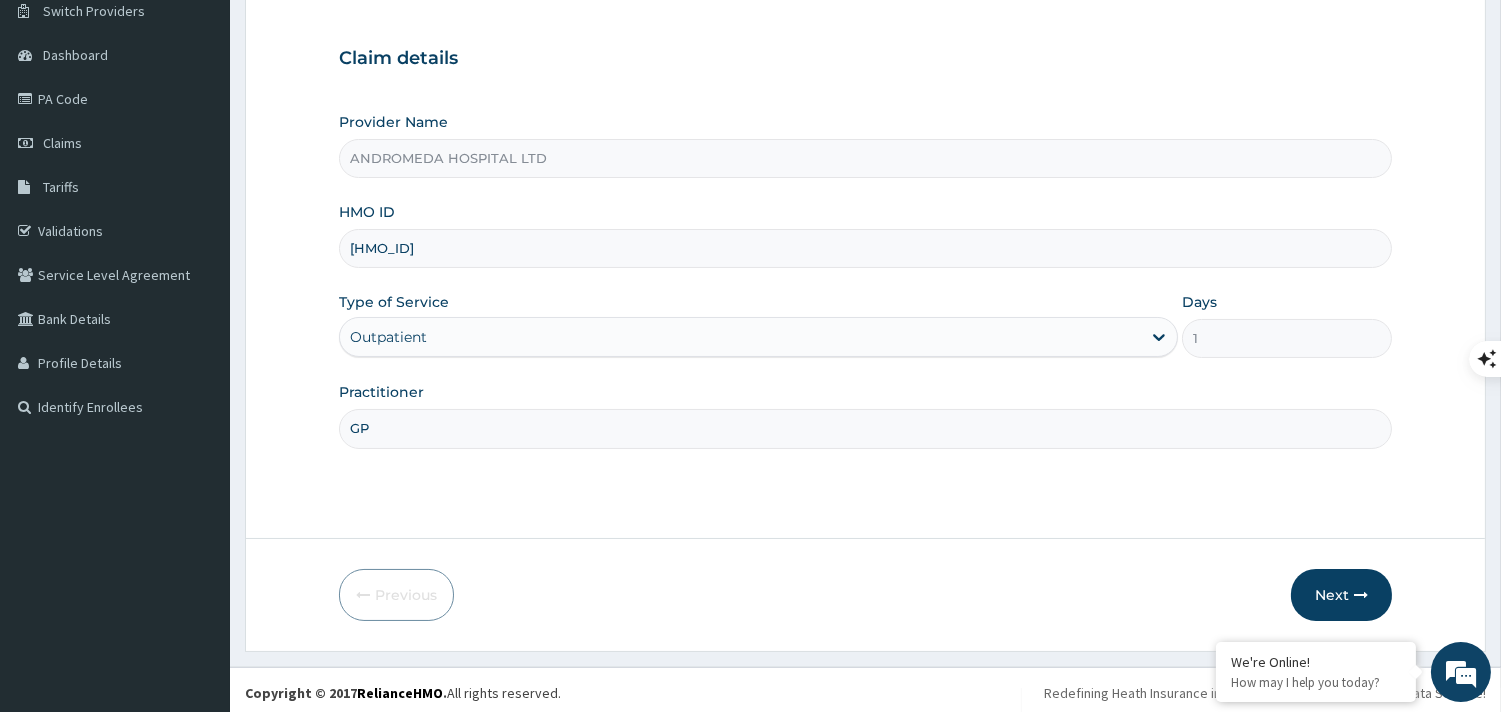 scroll, scrollTop: 190, scrollLeft: 0, axis: vertical 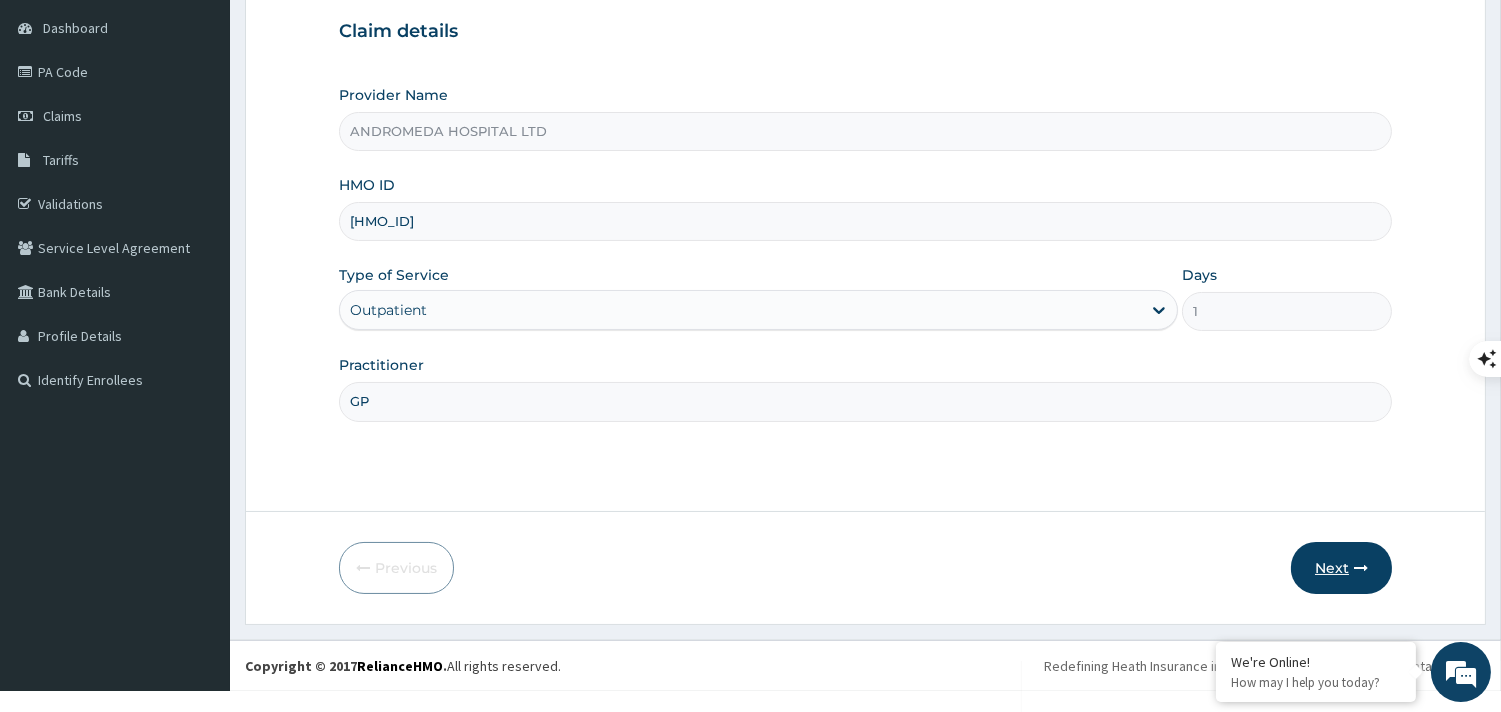 click on "Next" at bounding box center [1341, 568] 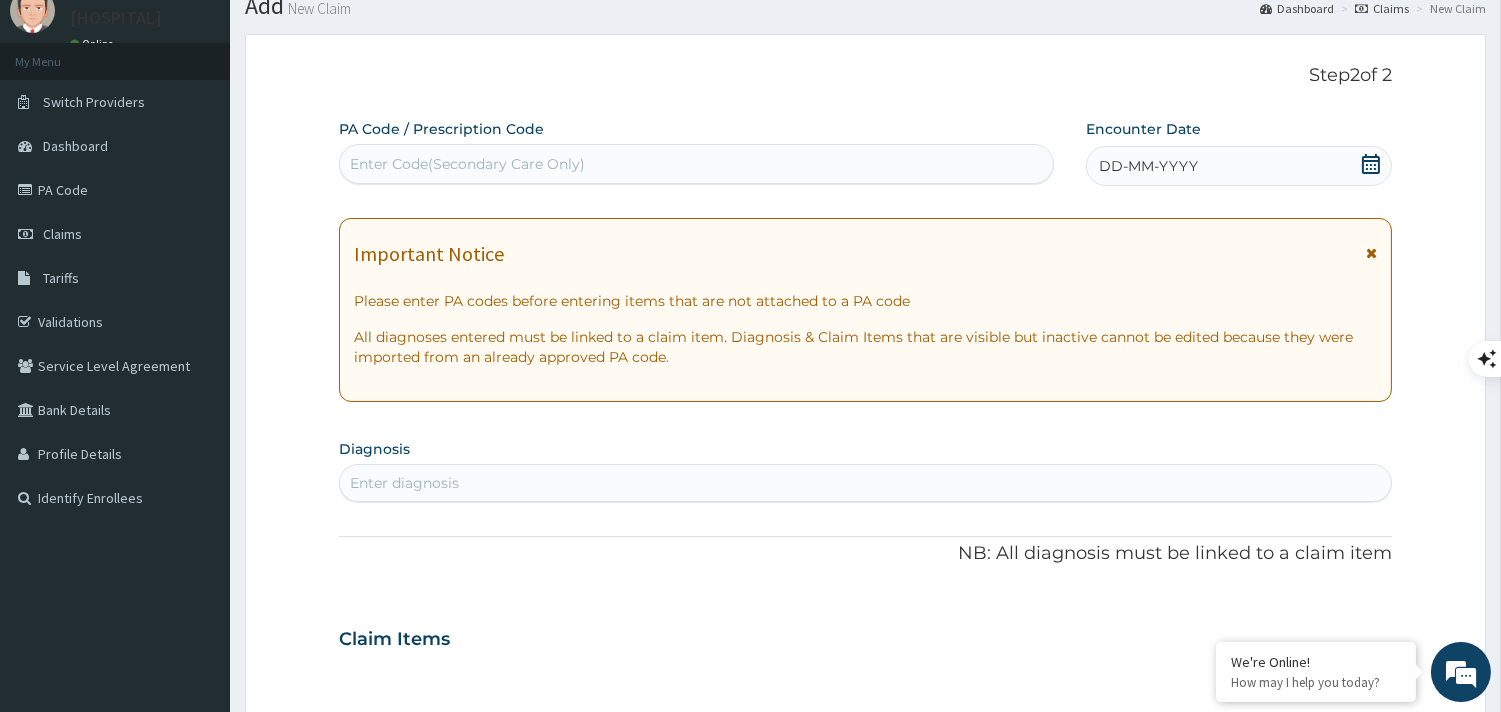 scroll, scrollTop: 111, scrollLeft: 0, axis: vertical 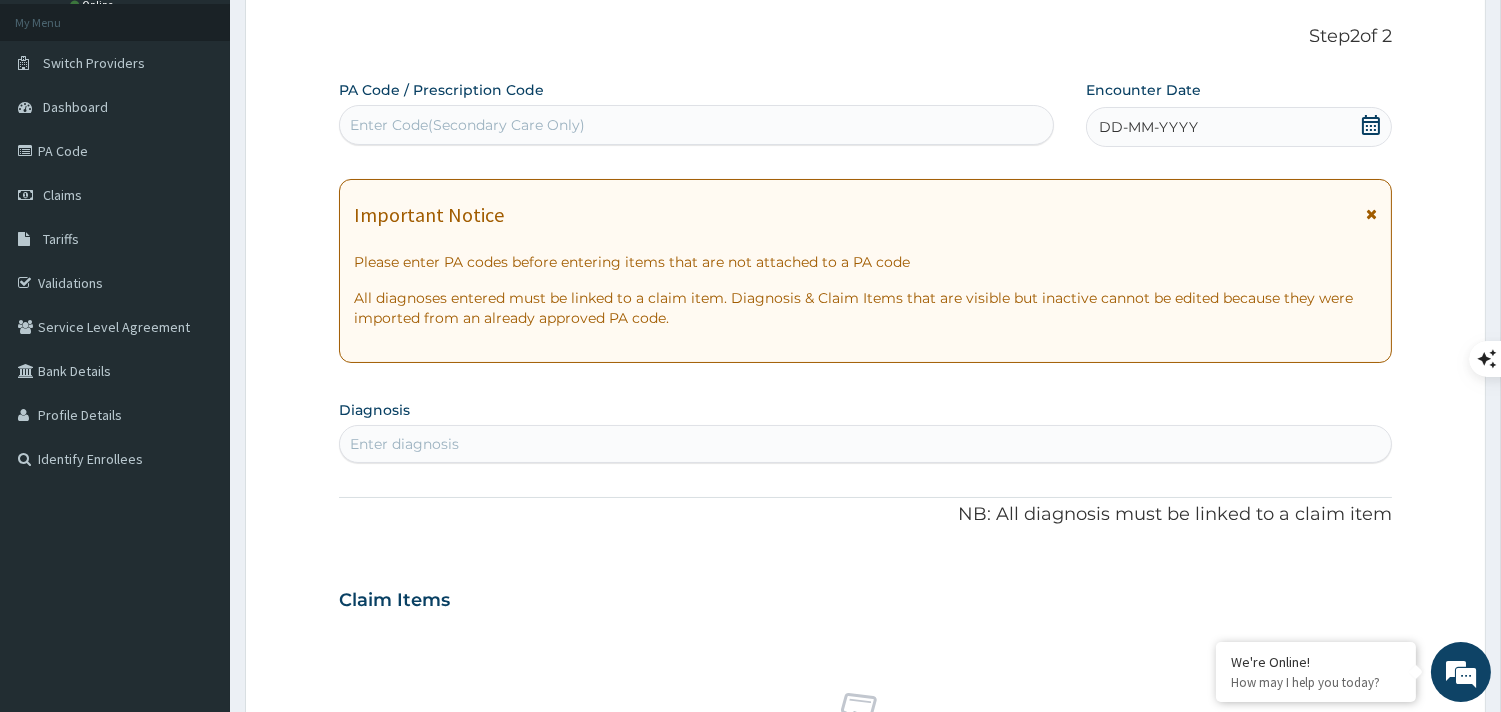 click 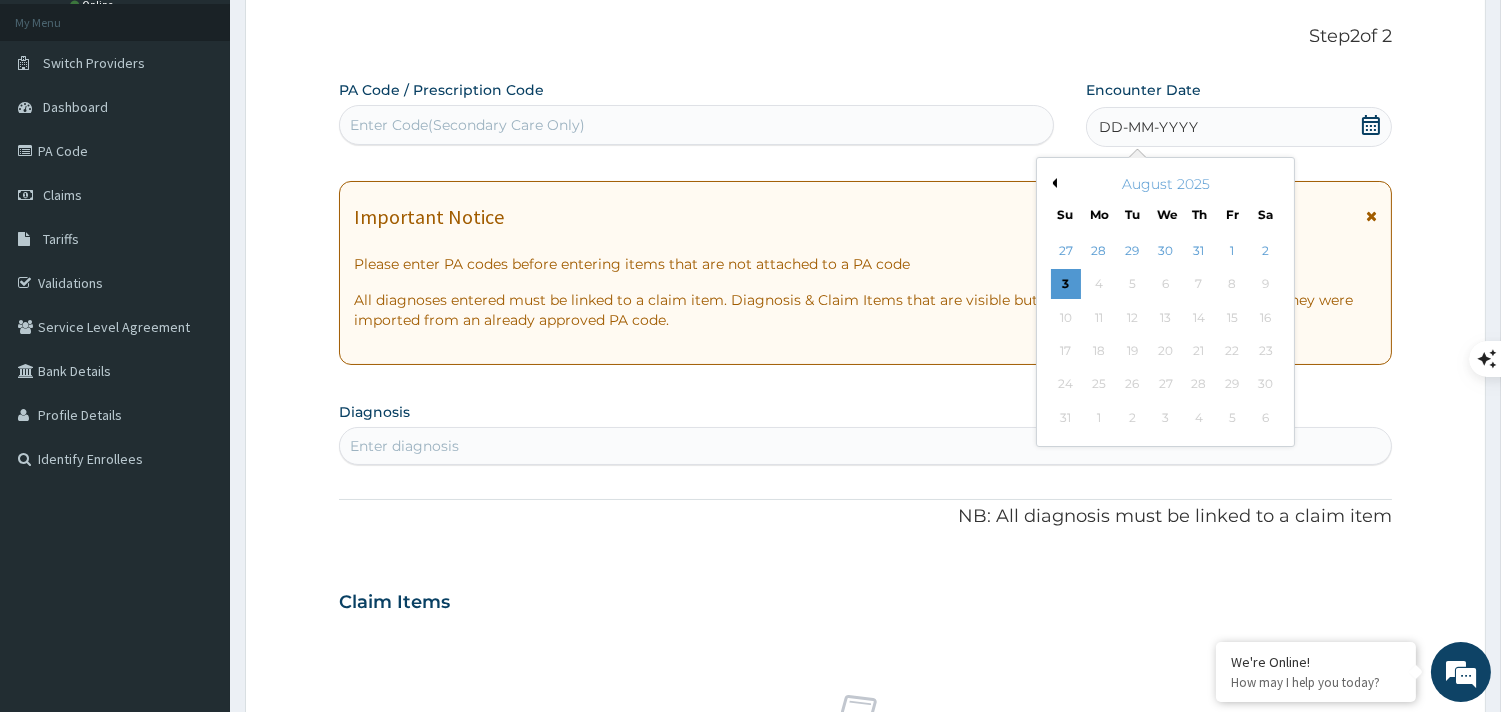 click on "August 2025" at bounding box center (1165, 184) 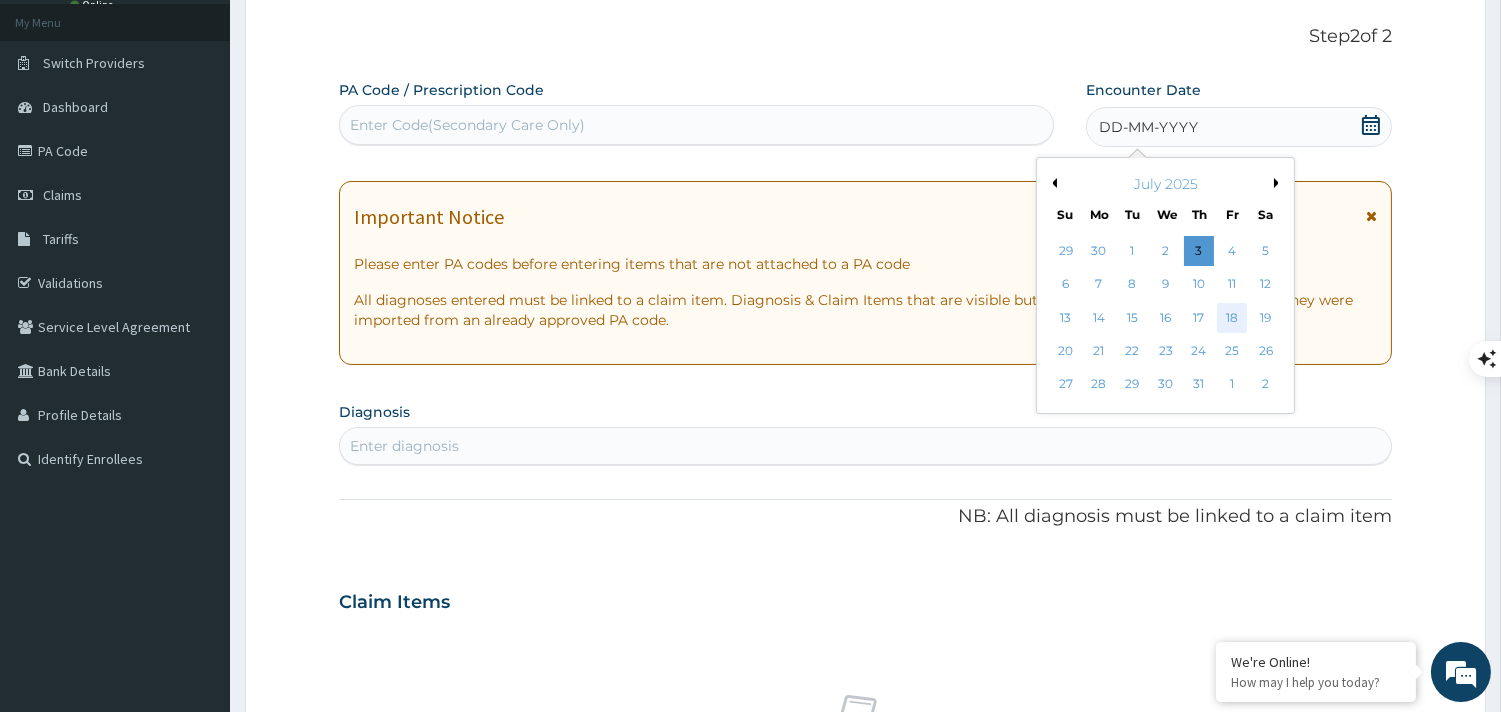 click on "18" at bounding box center (1232, 318) 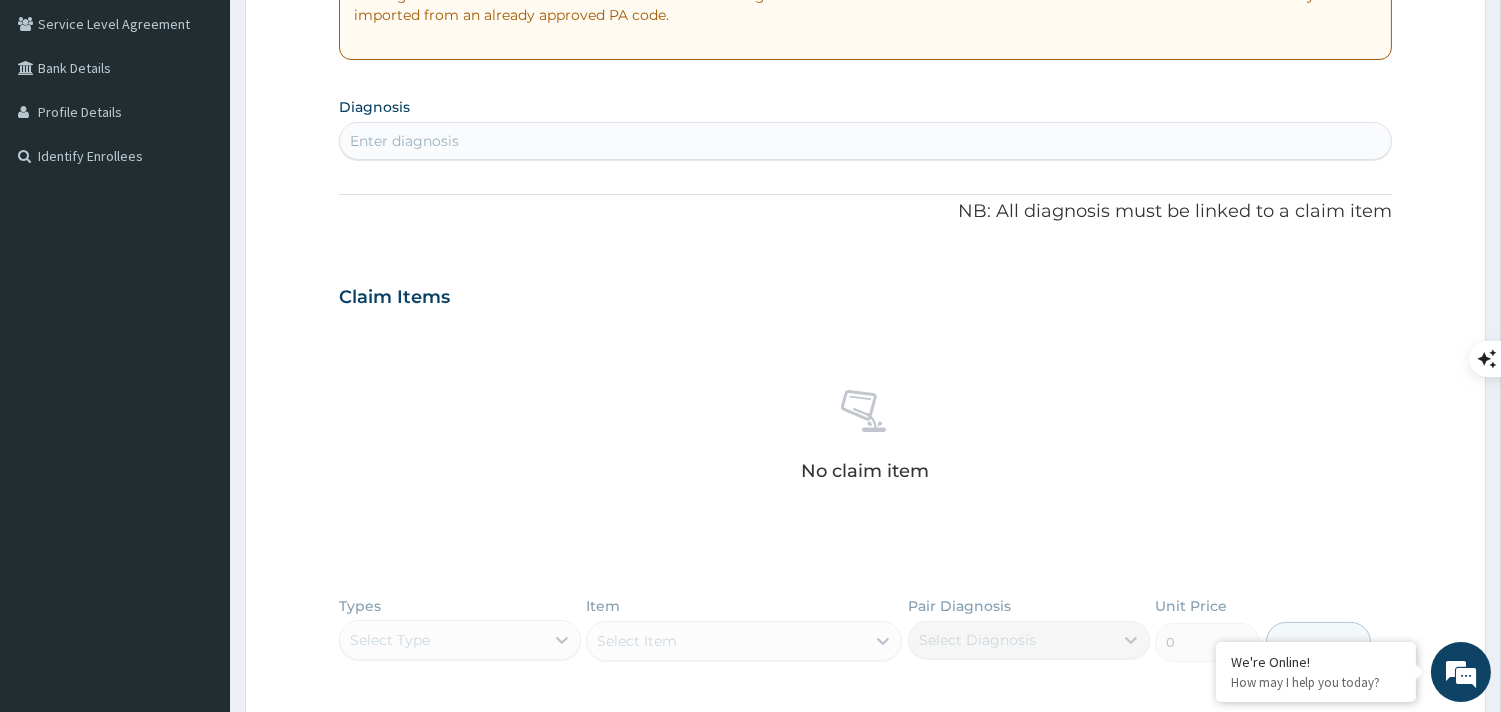 scroll, scrollTop: 444, scrollLeft: 0, axis: vertical 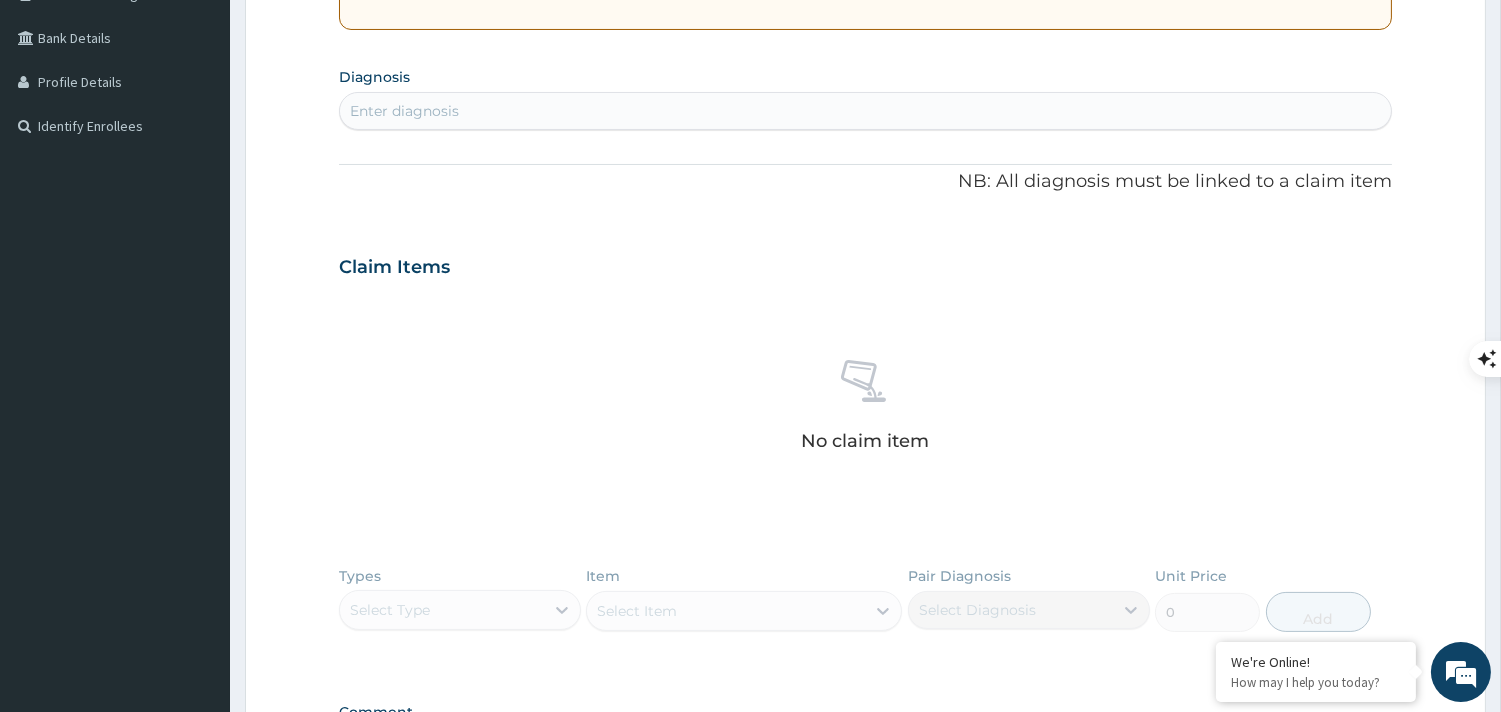 click on "Enter diagnosis" at bounding box center [865, 111] 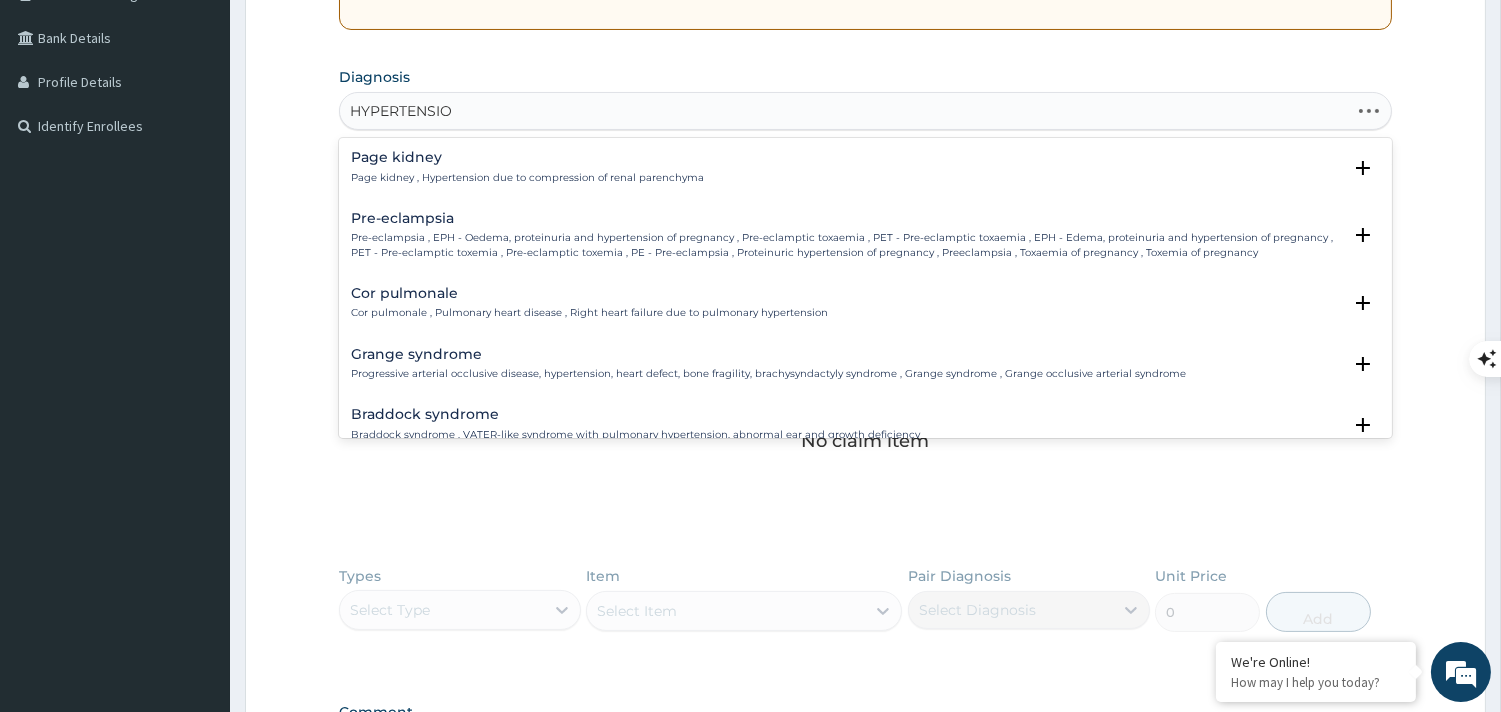 type on "HYPERTENSION" 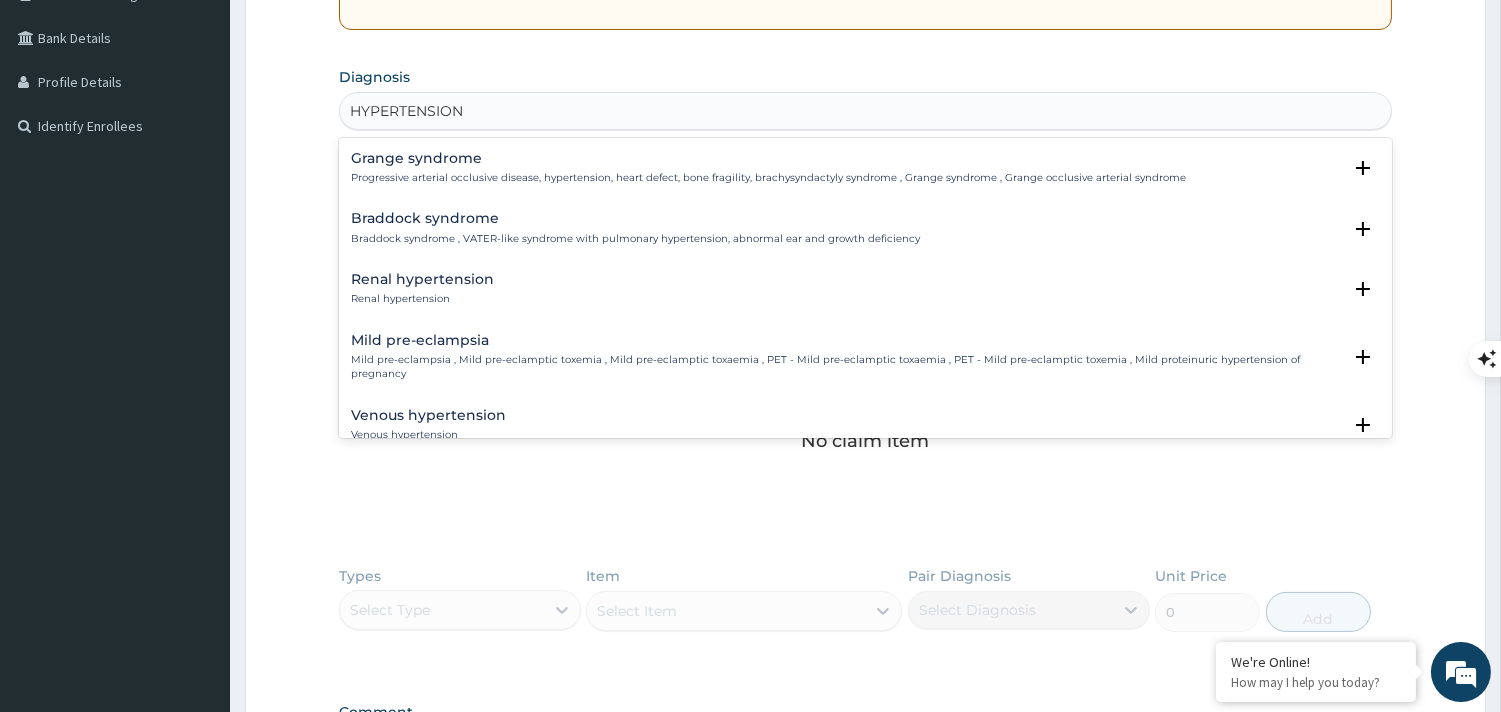 scroll, scrollTop: 333, scrollLeft: 0, axis: vertical 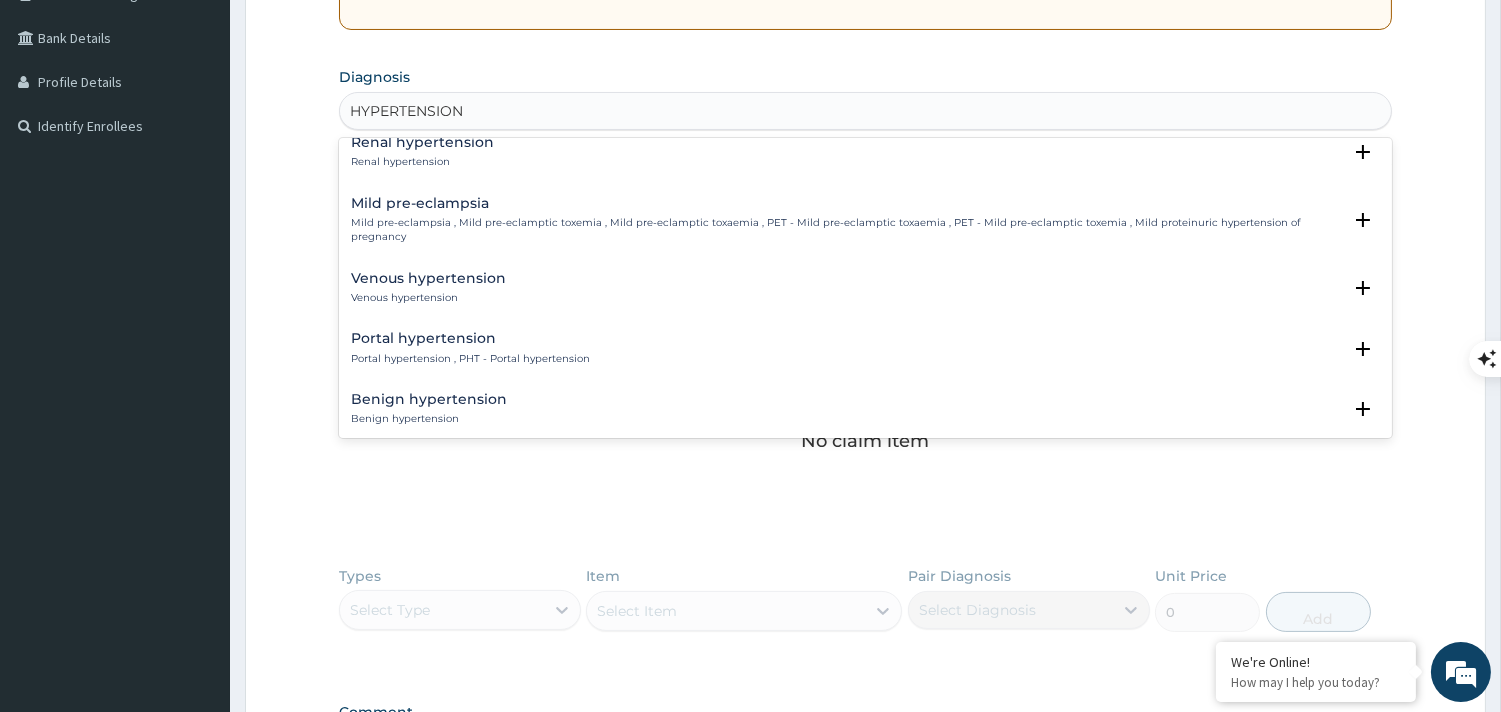 click on "Benign hypertension Benign hypertension Select Status Query Query covers suspected (?), Keep in view (kiv), Ruled out (r/o) Confirmed" at bounding box center [865, 414] 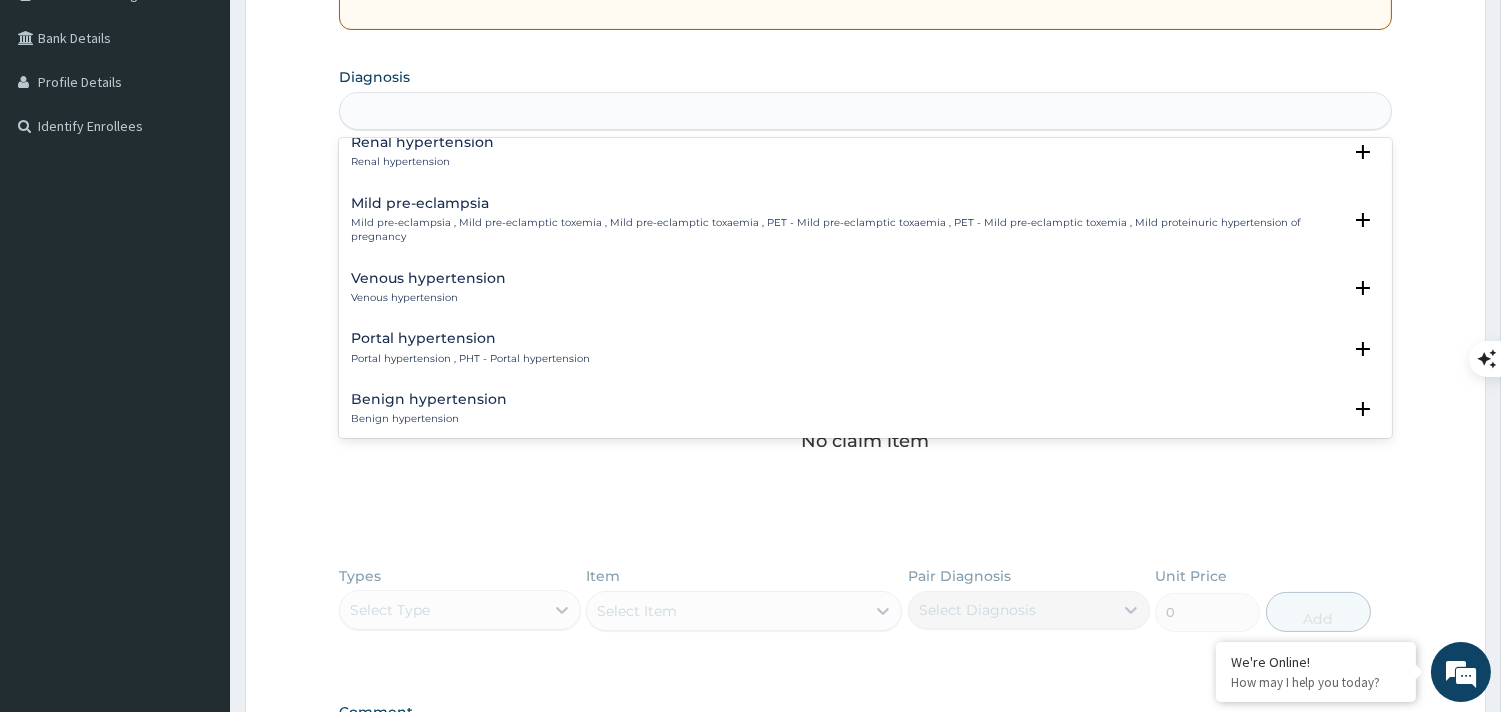 click on "HYPERTENSION" at bounding box center (865, 111) 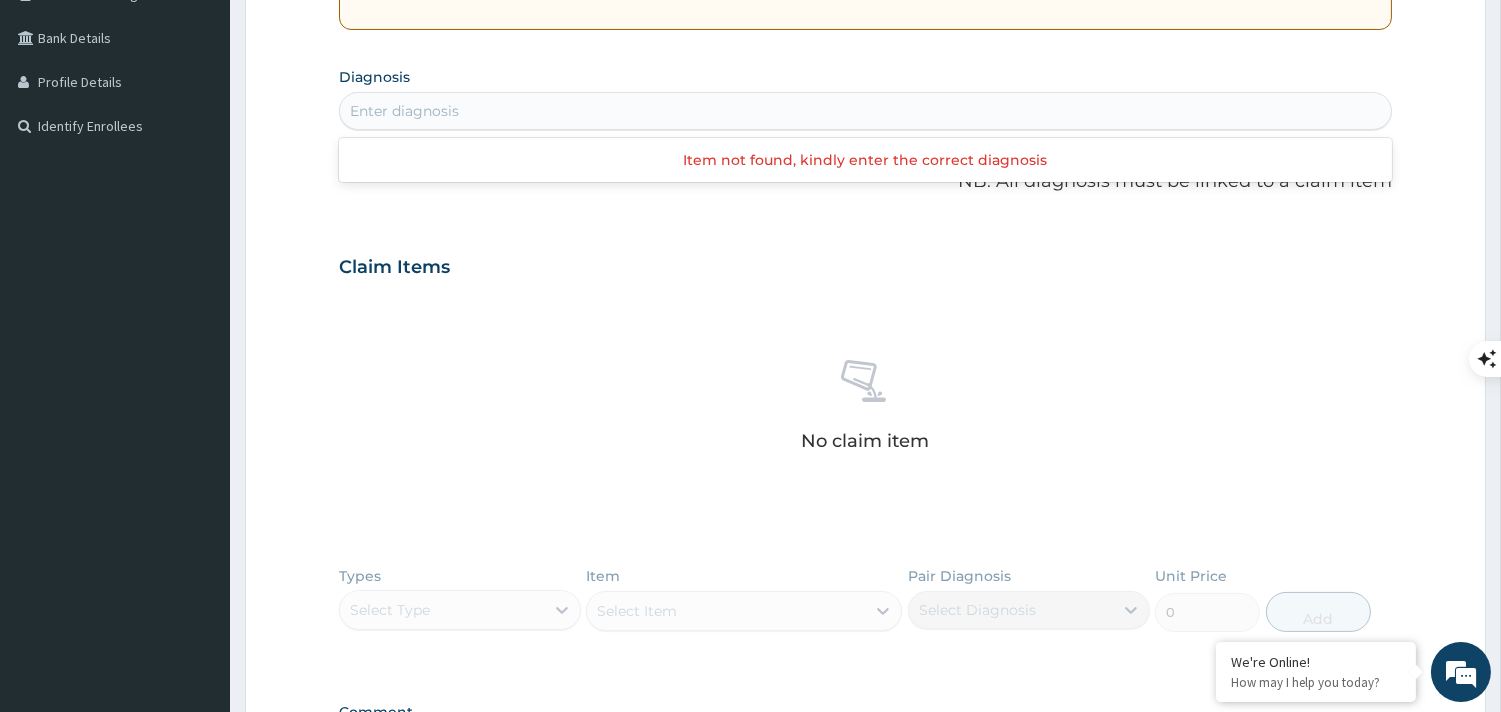 scroll, scrollTop: 0, scrollLeft: 0, axis: both 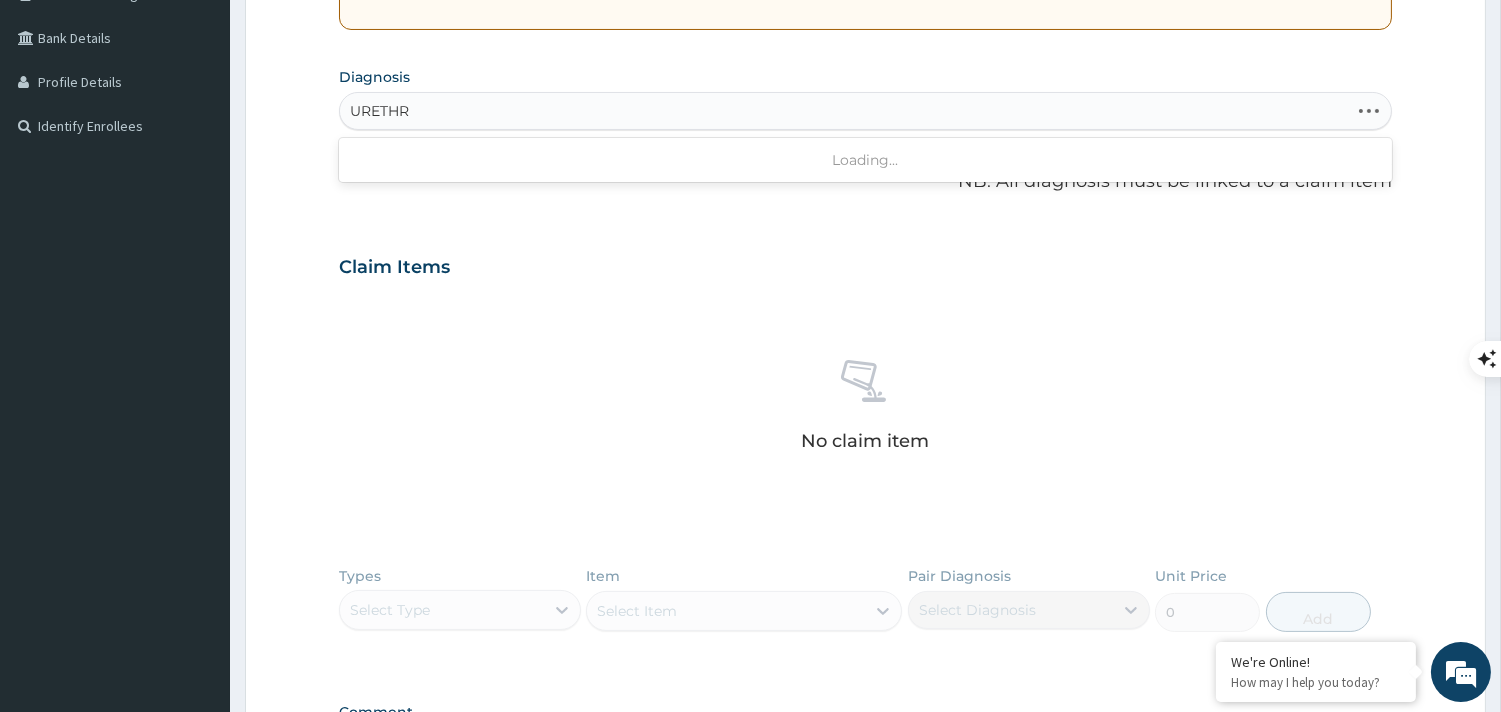type on "URETHRA" 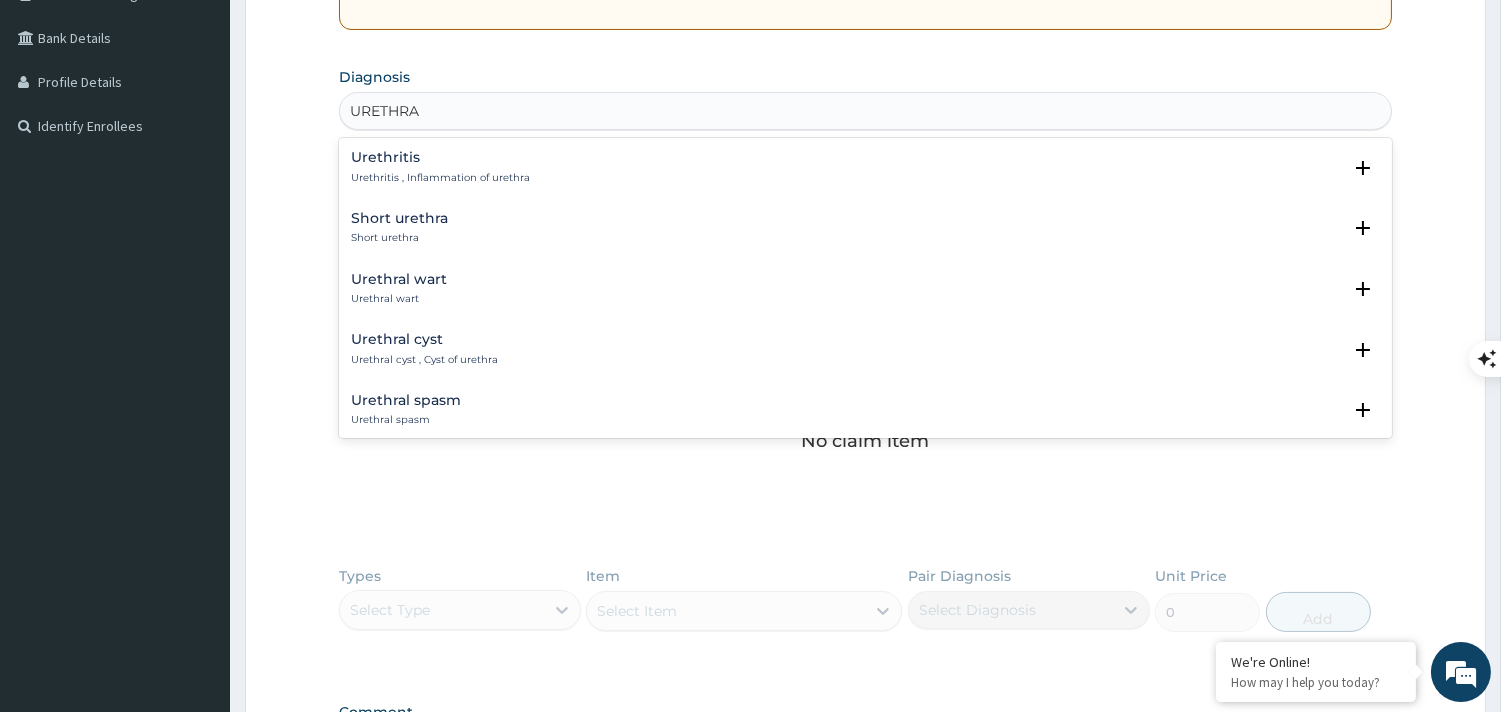 click on "Urethritis , Inflammation of urethra" at bounding box center (440, 178) 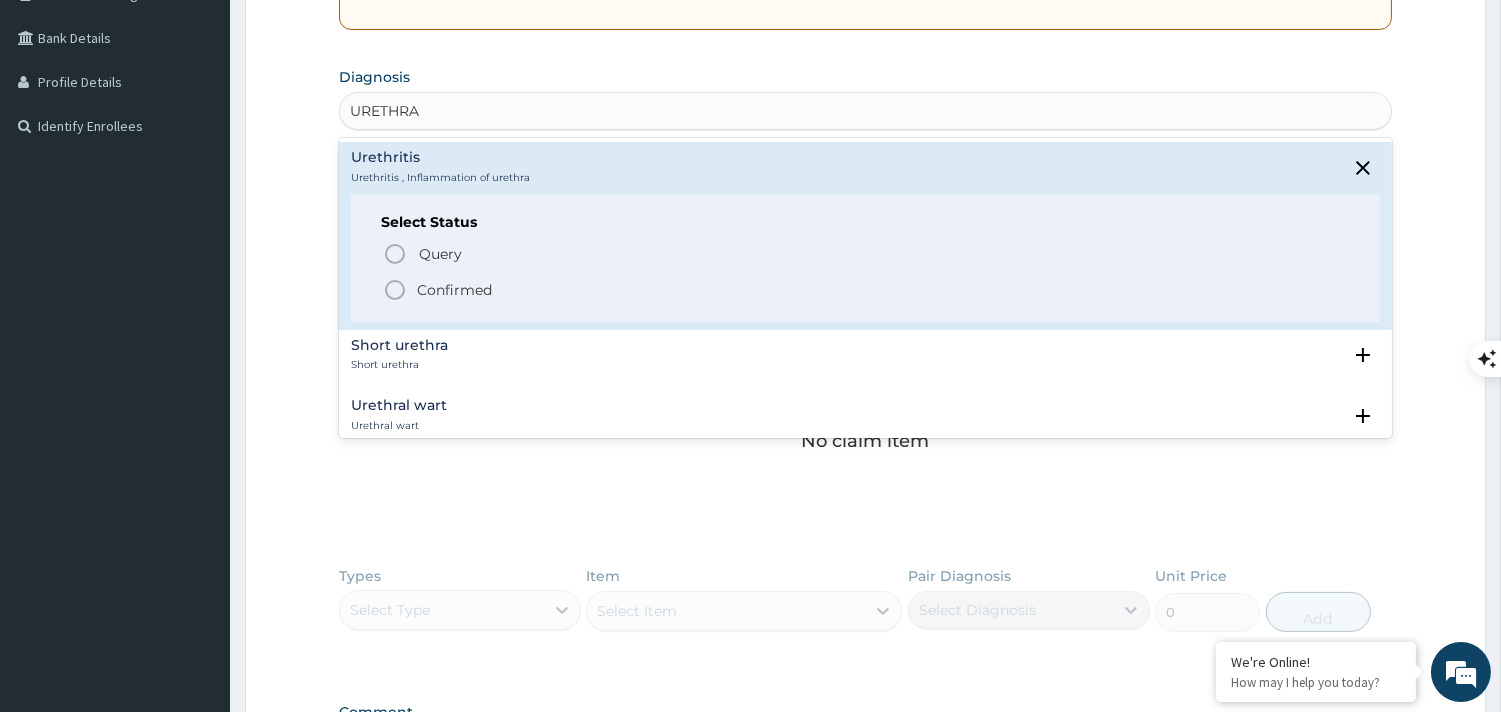 click 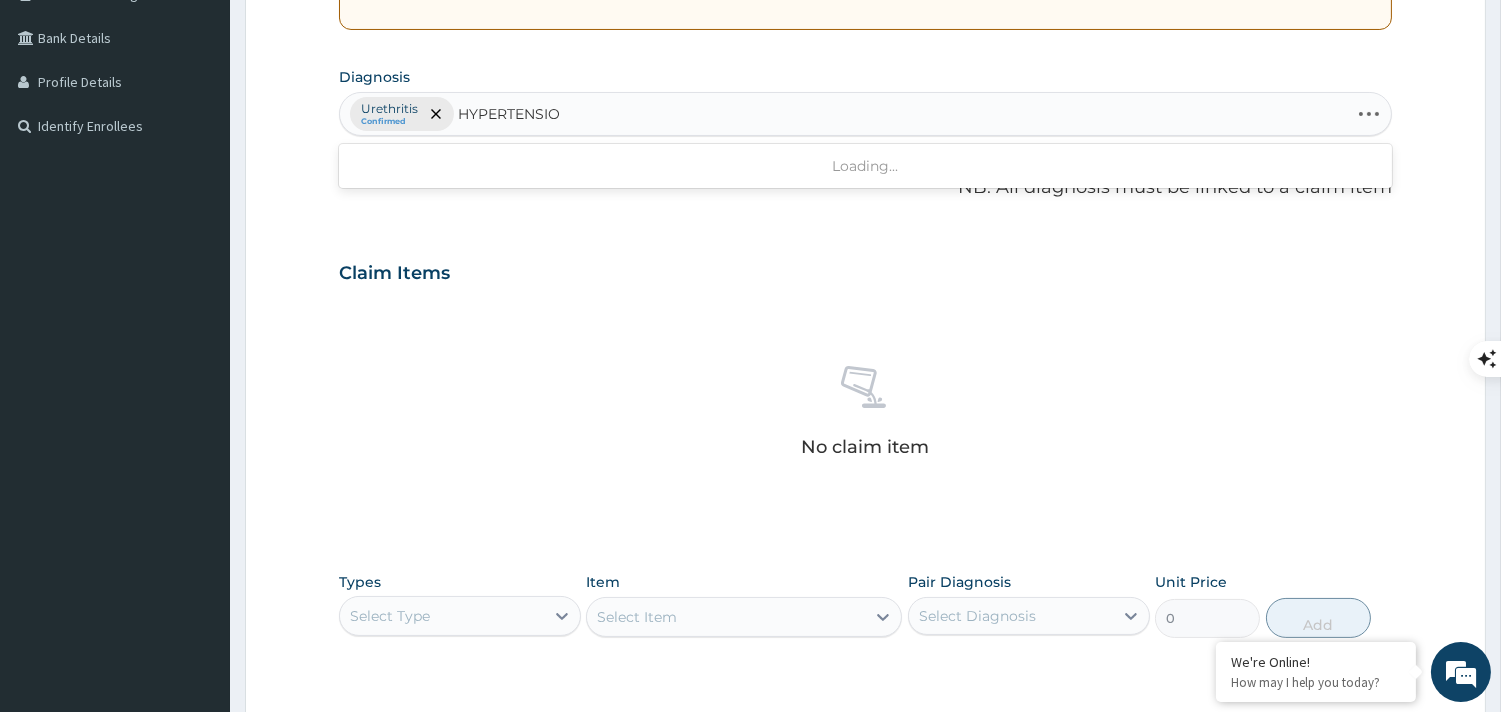 type on "HYPERTENSION" 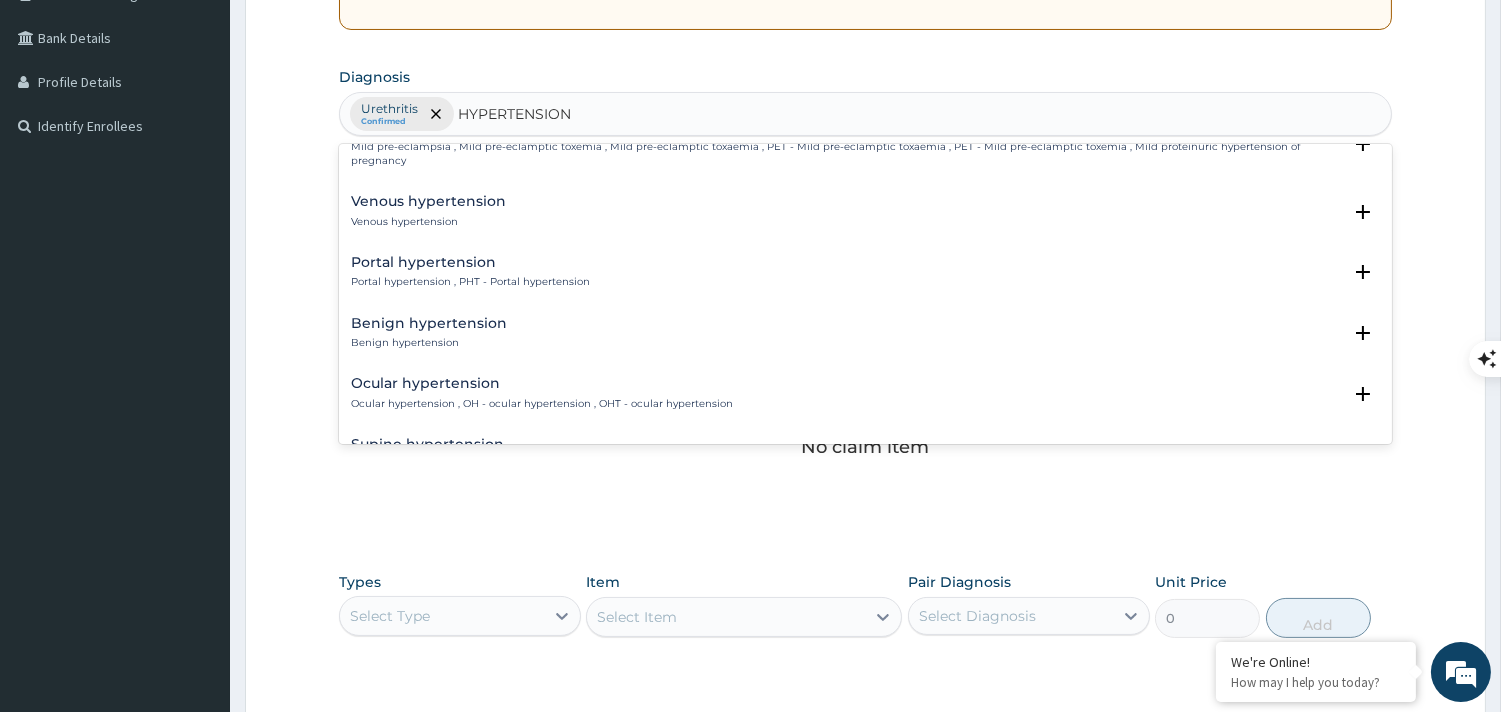 scroll, scrollTop: 555, scrollLeft: 0, axis: vertical 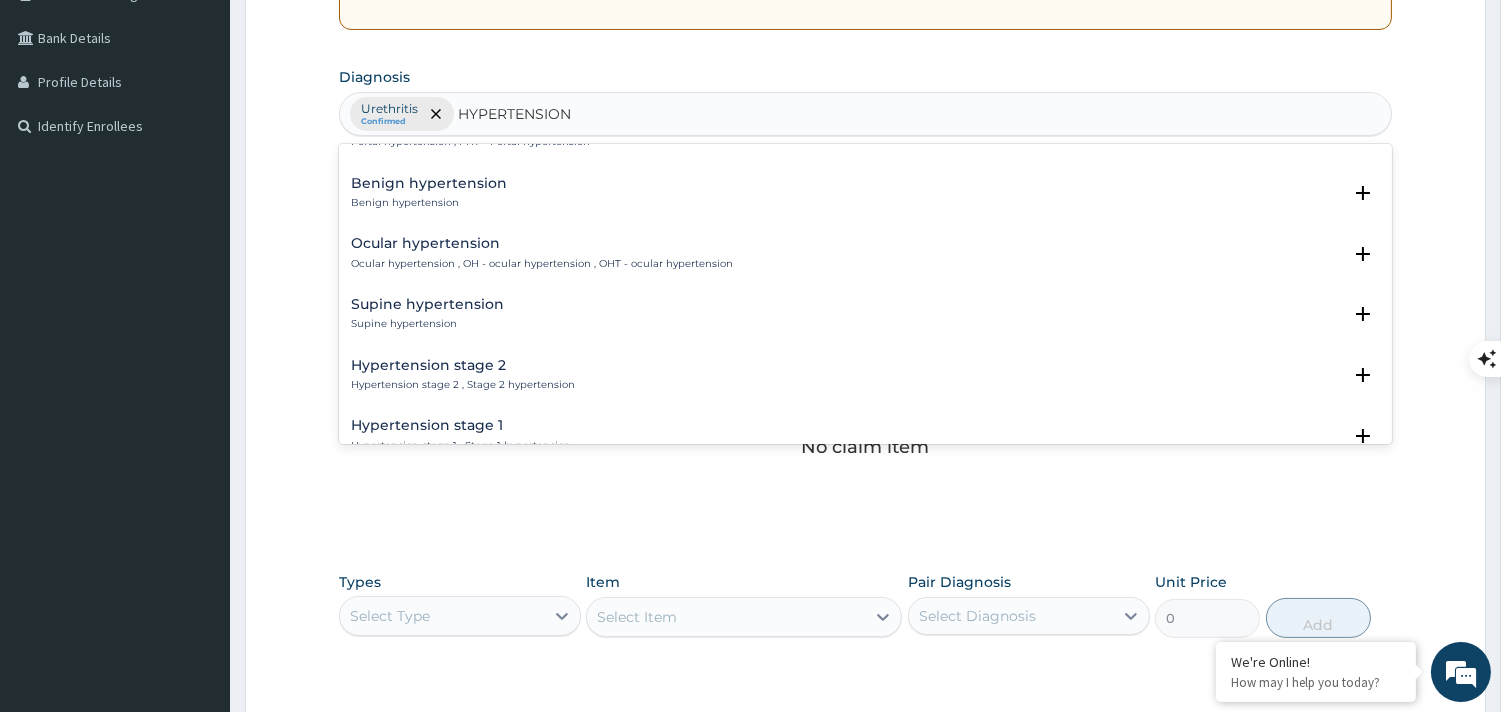 click on "Benign hypertension" at bounding box center [429, 203] 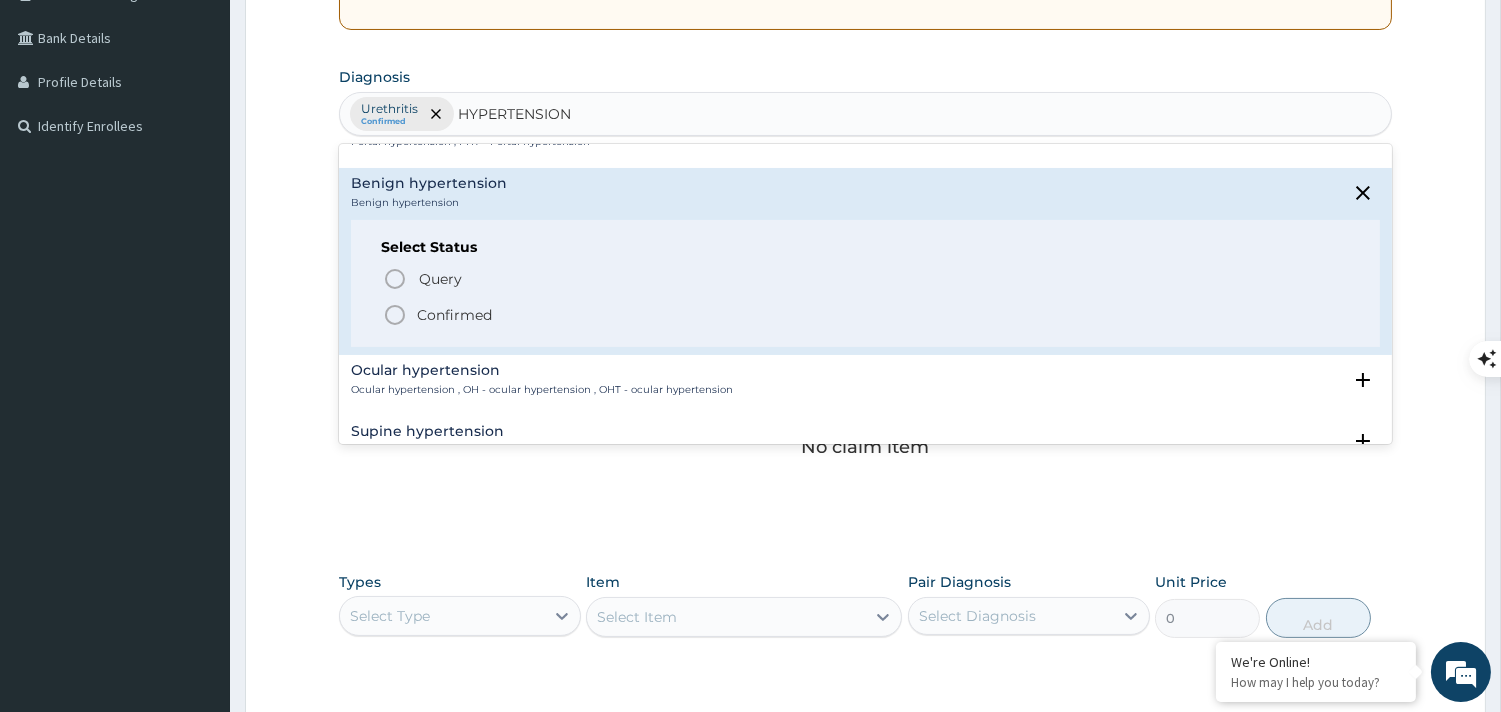 click 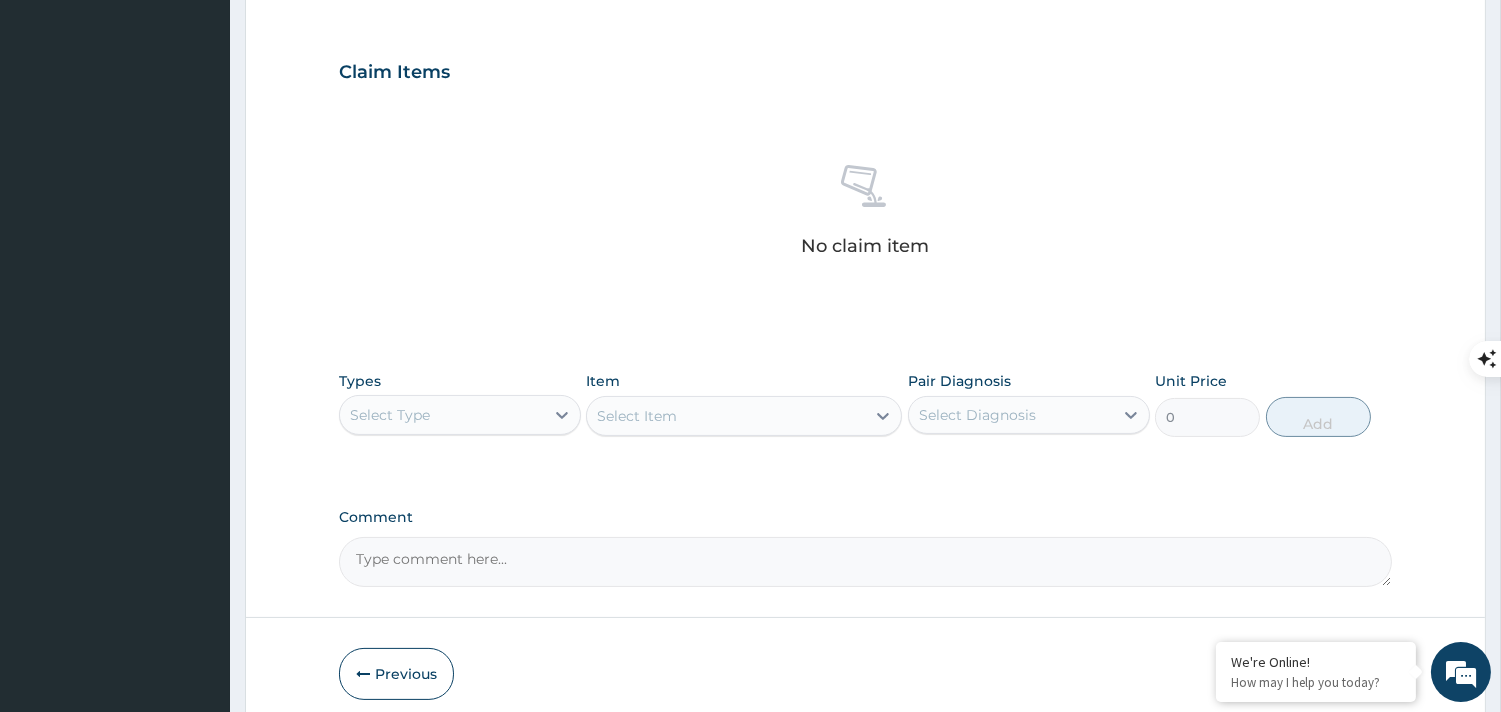 scroll, scrollTop: 666, scrollLeft: 0, axis: vertical 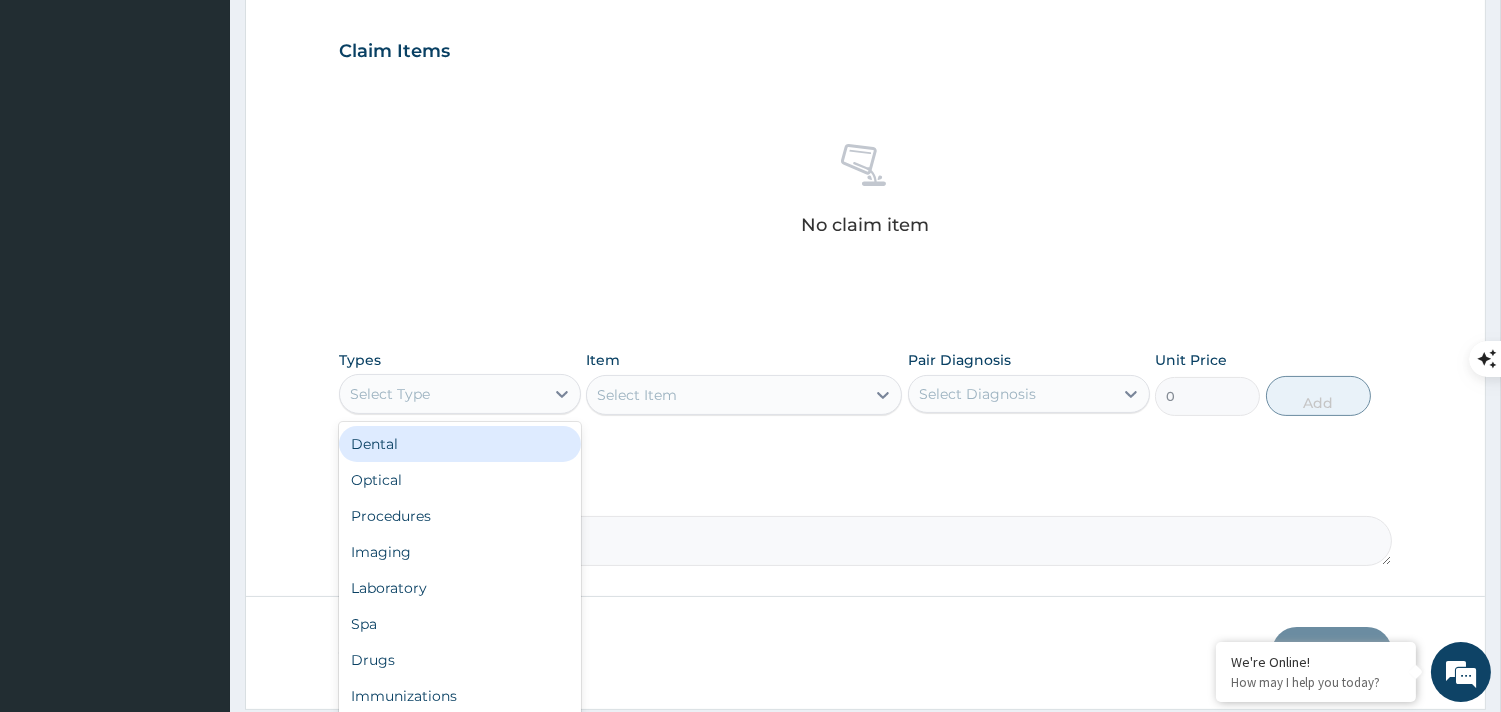 click on "Select Type" at bounding box center [390, 394] 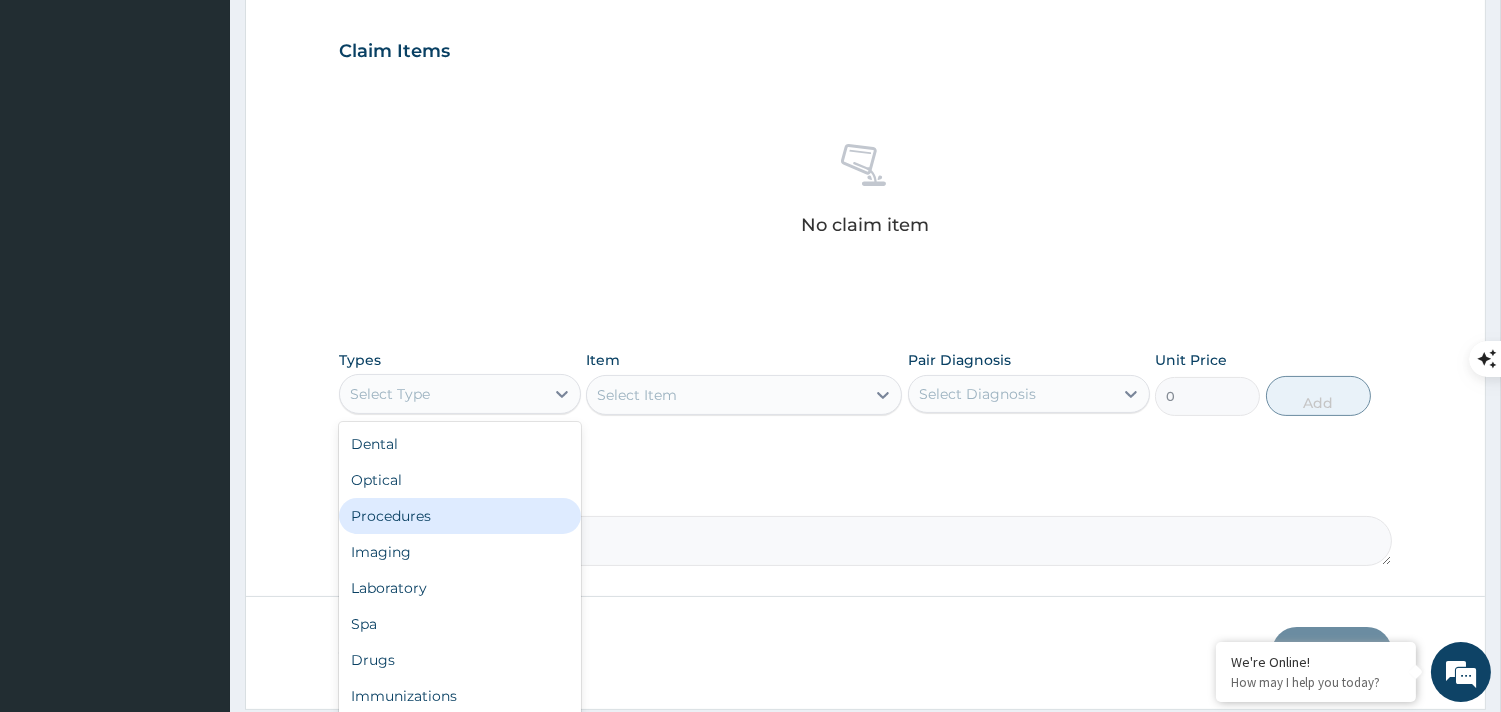 click on "Procedures" at bounding box center (460, 516) 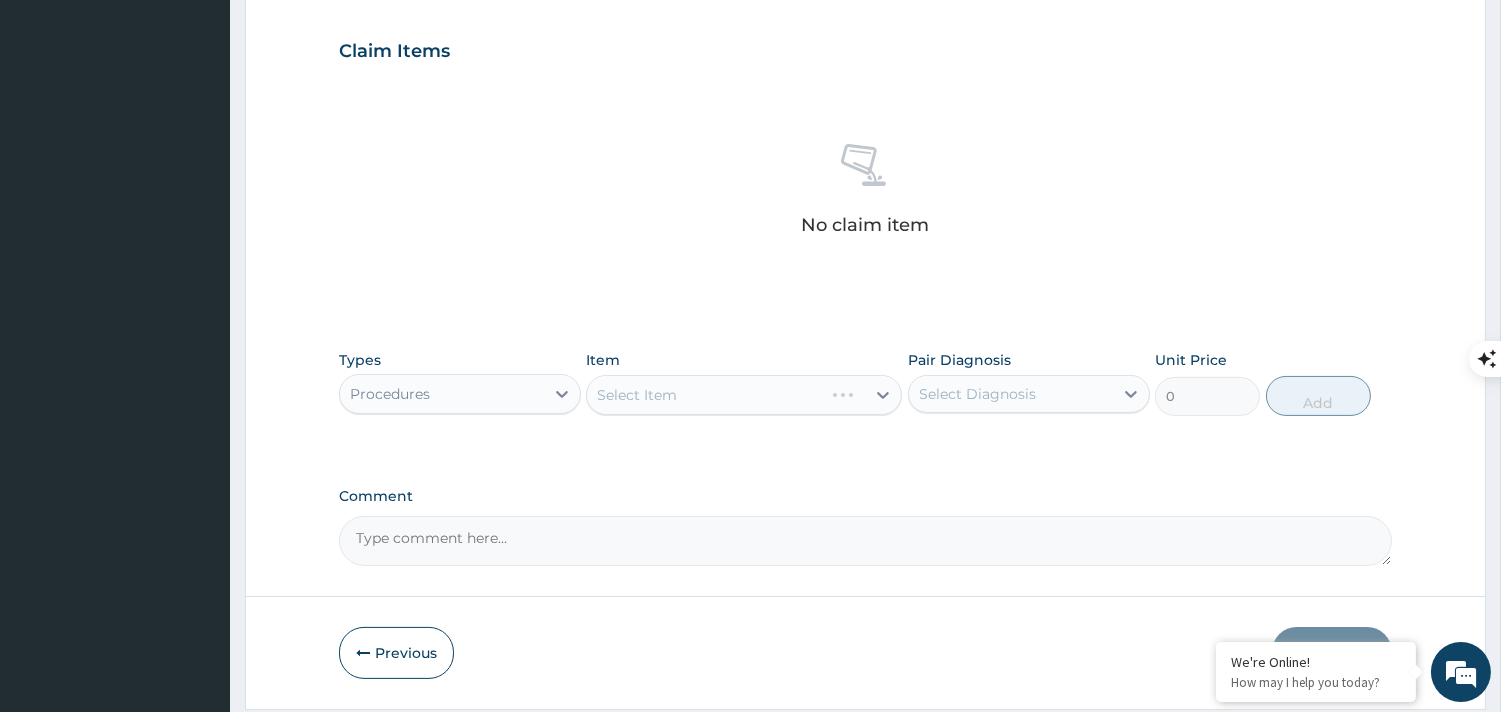 click on "Select Item" at bounding box center (744, 395) 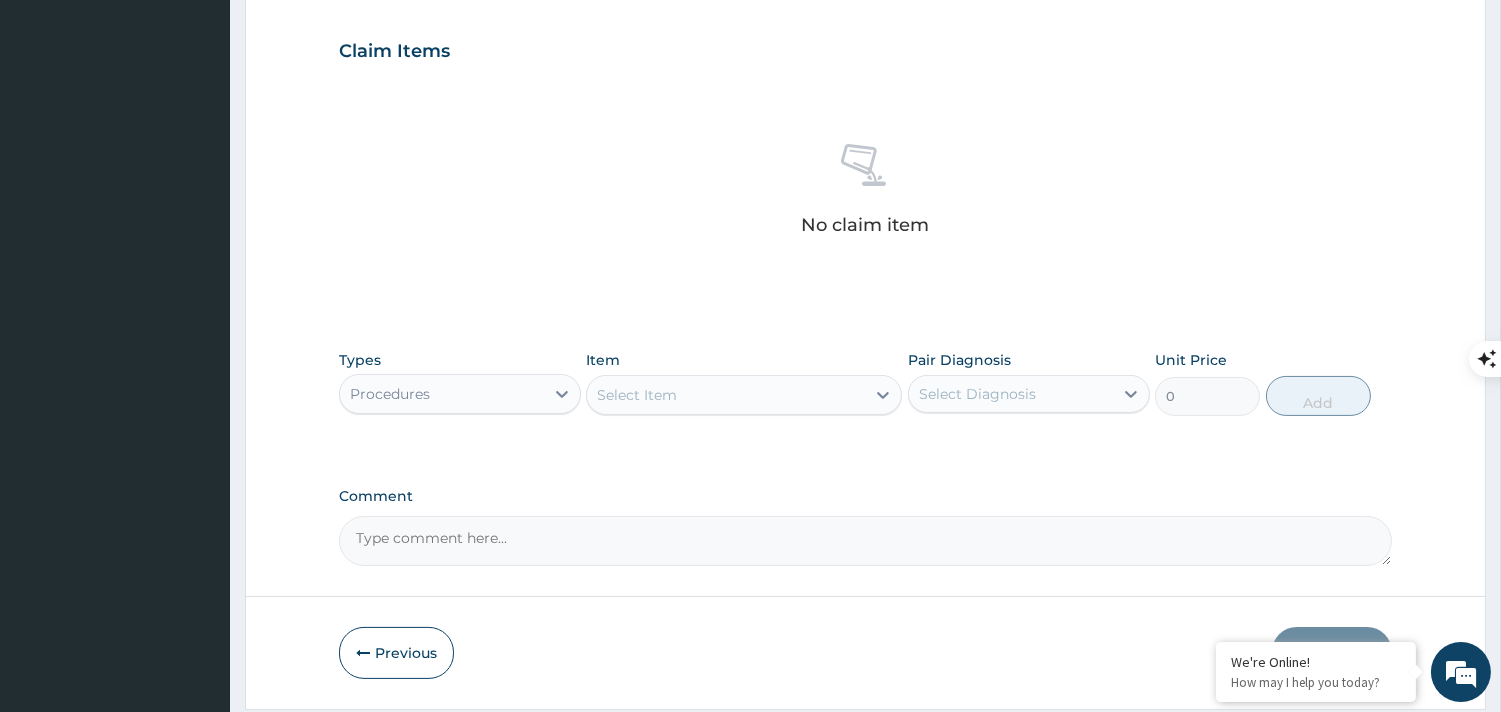 click on "Select Item" at bounding box center (637, 395) 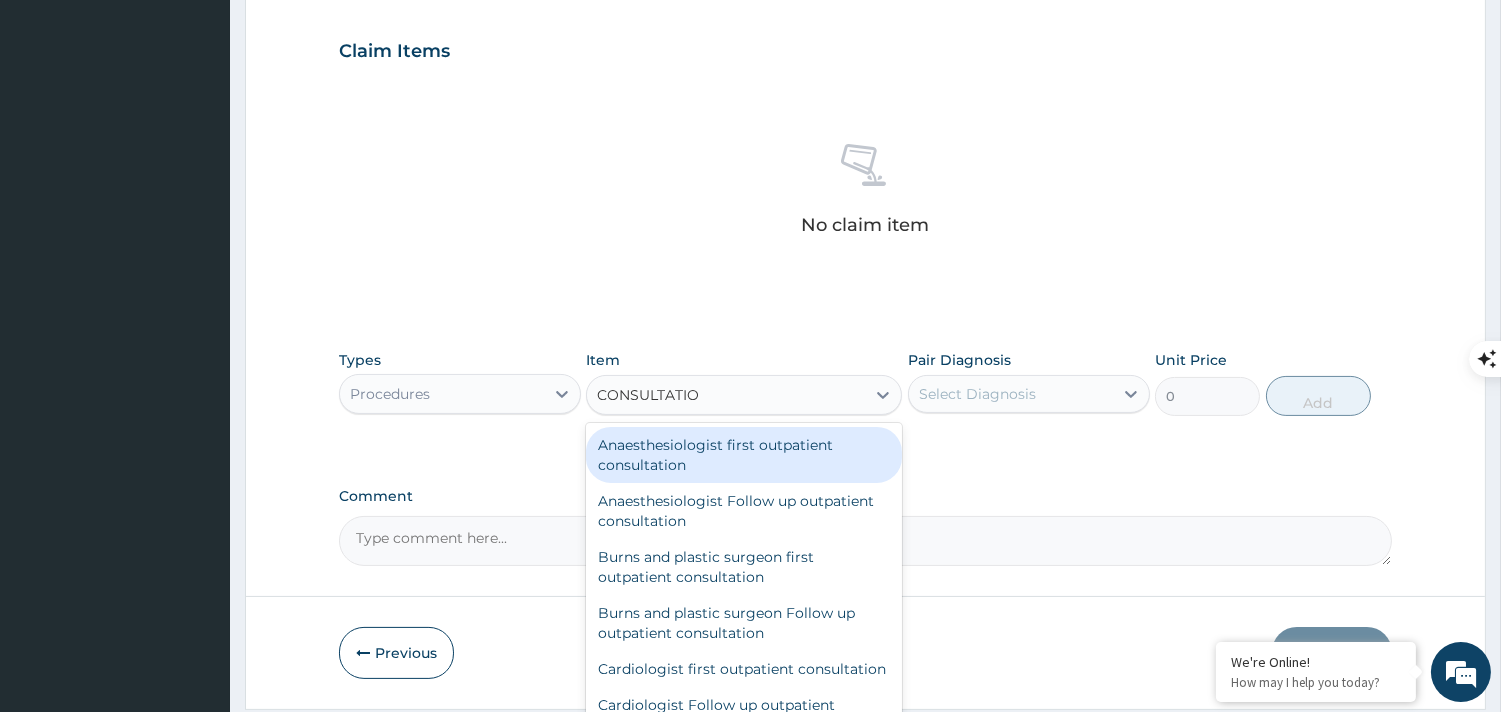 type on "CONSULTATION" 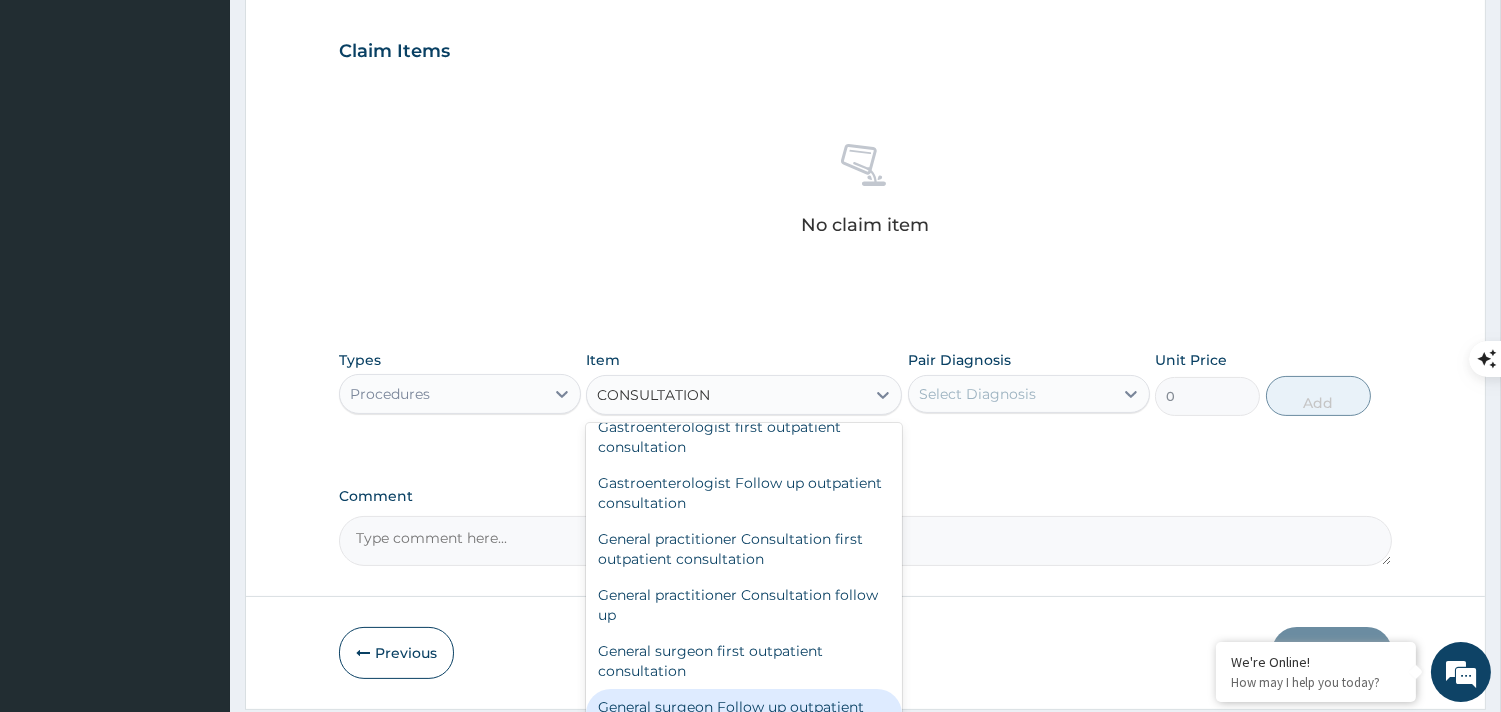 scroll, scrollTop: 888, scrollLeft: 0, axis: vertical 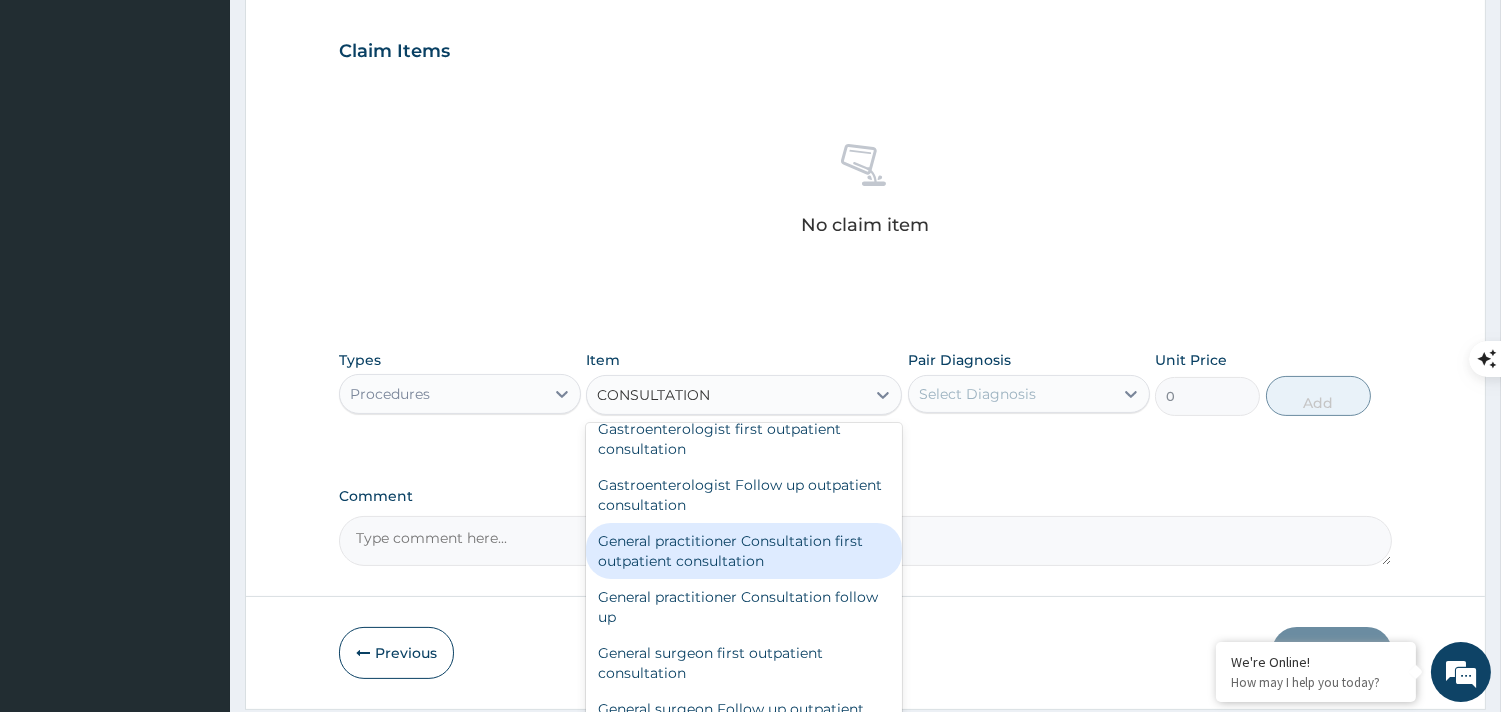click on "General practitioner Consultation first outpatient consultation" at bounding box center (744, 551) 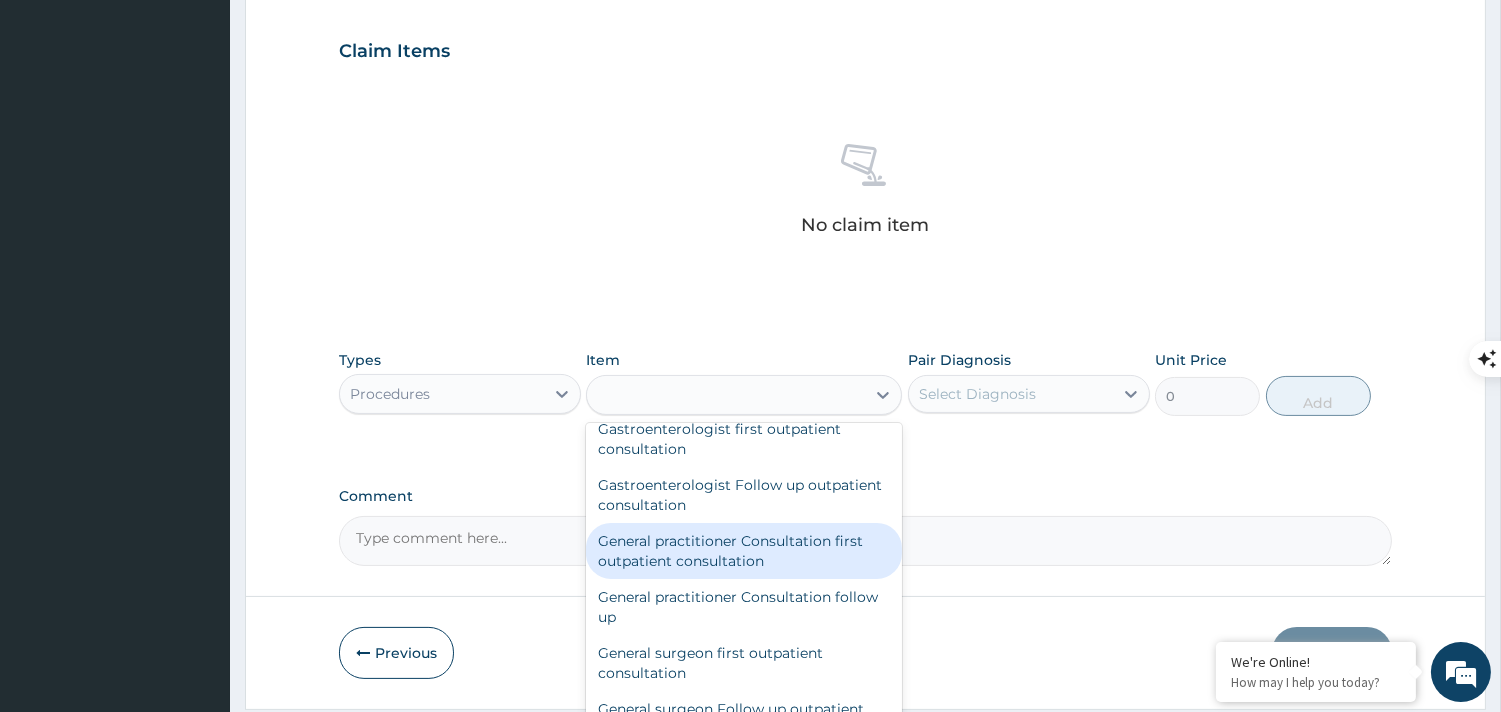 type on "8000" 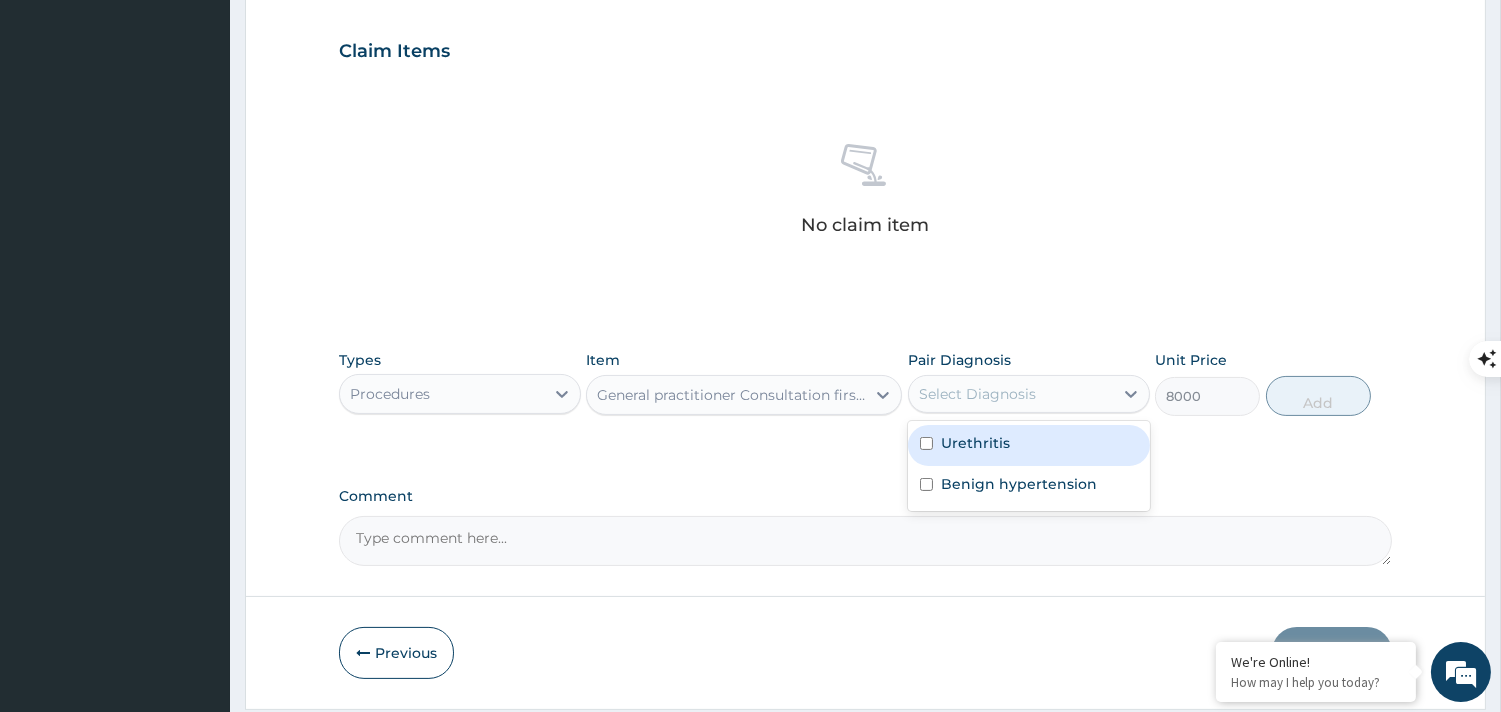 click on "Select Diagnosis" at bounding box center [1011, 394] 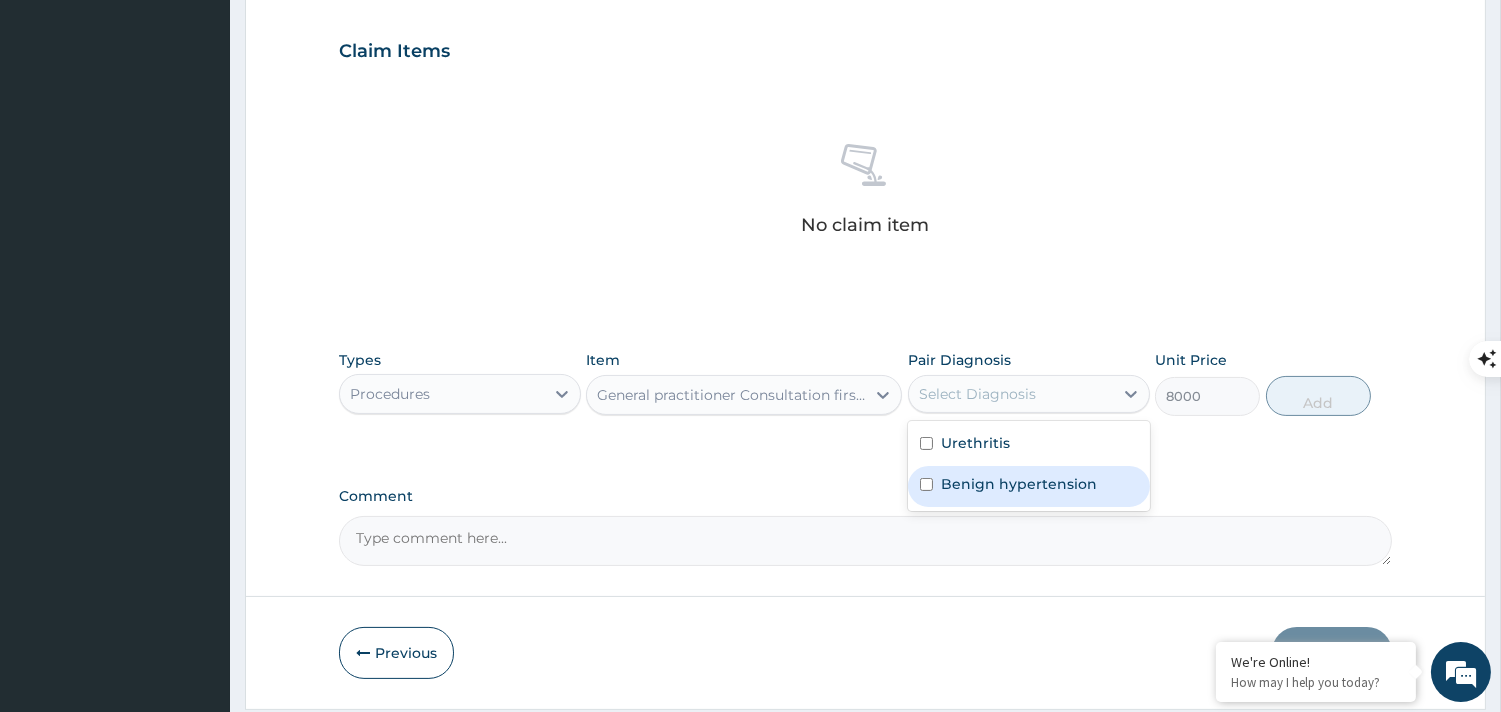 click on "Benign hypertension" at bounding box center (1019, 484) 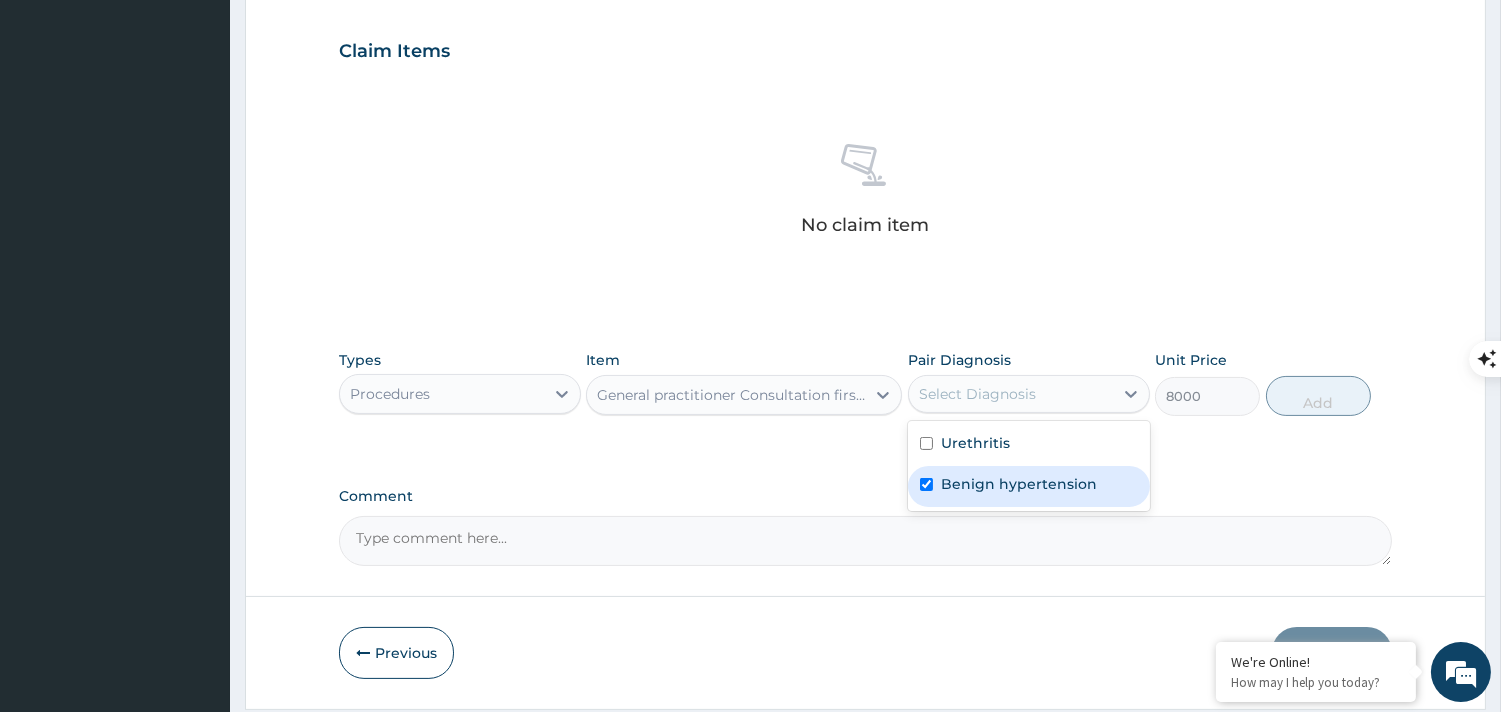 checkbox on "true" 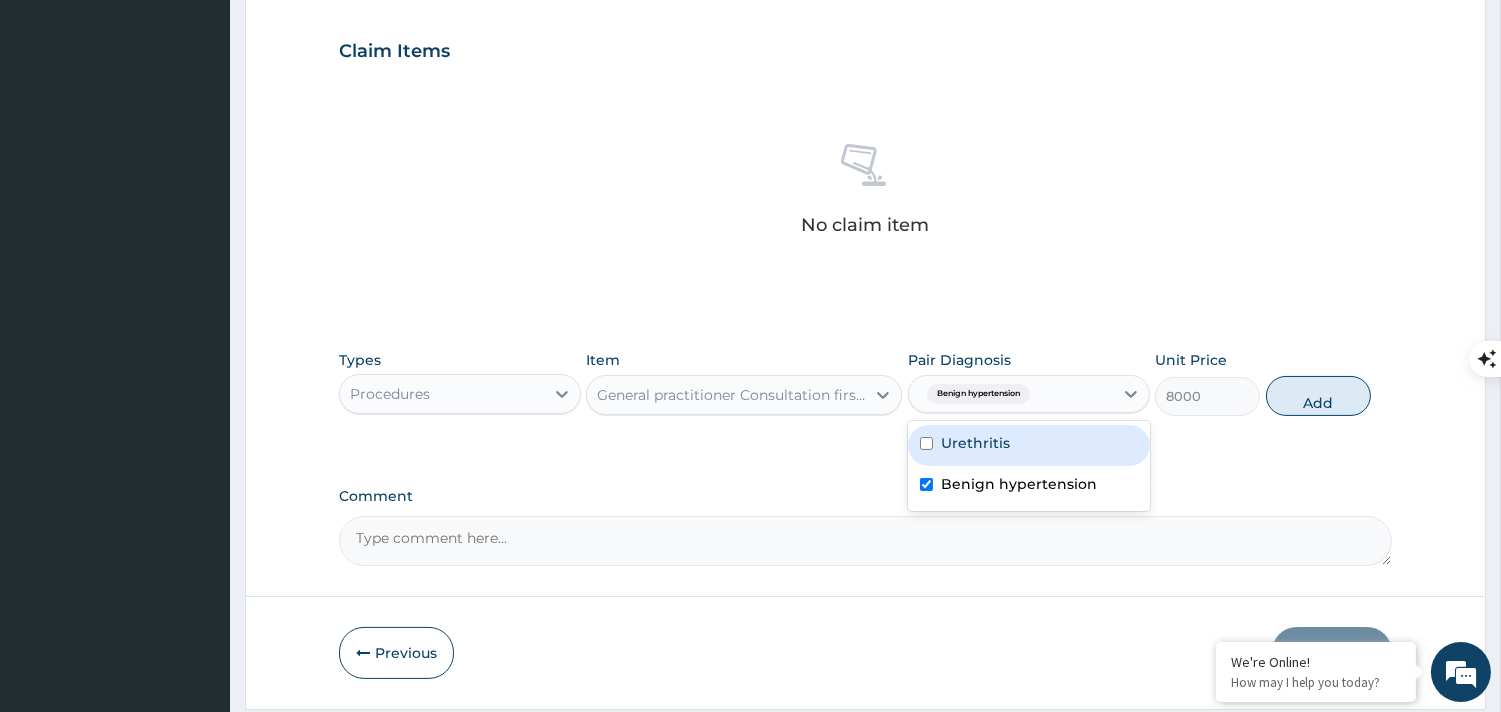 click on "Urethritis" at bounding box center [1029, 445] 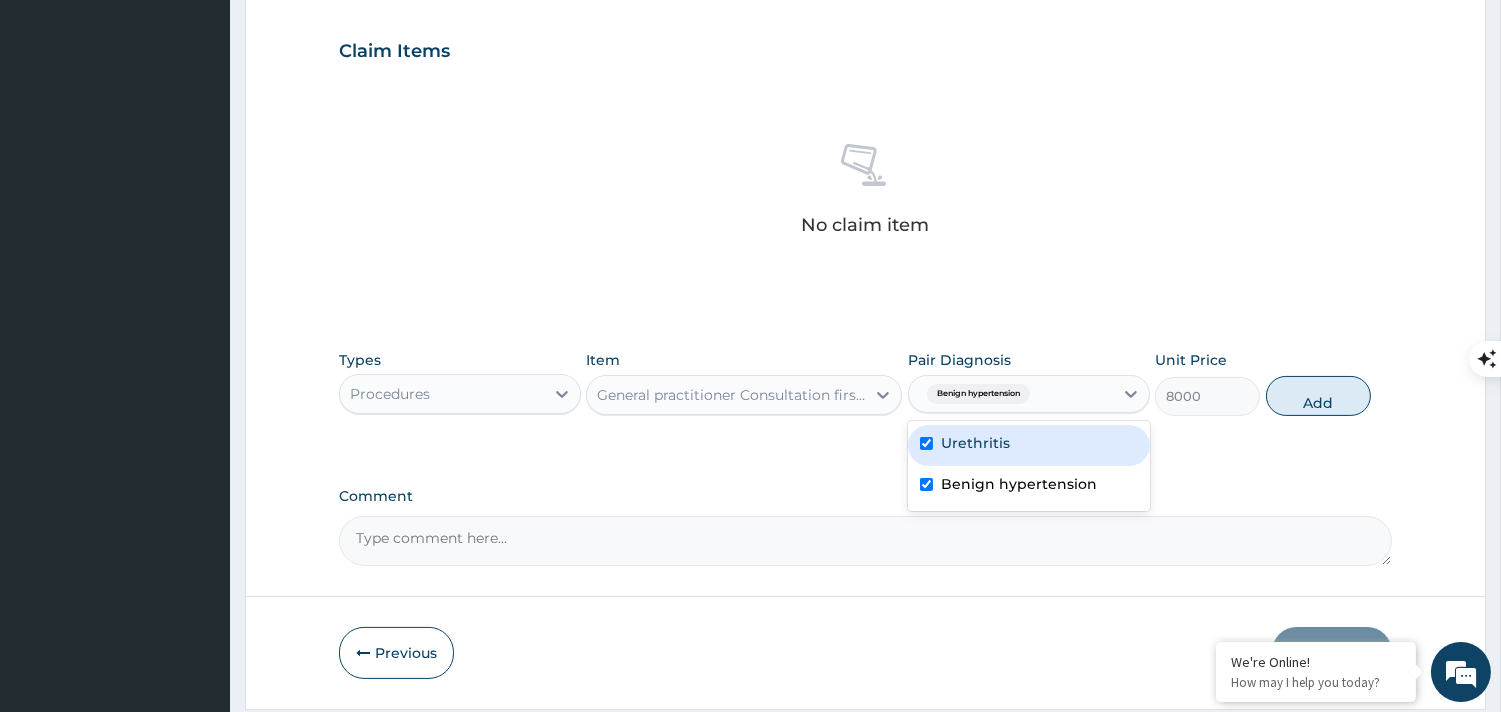 checkbox on "true" 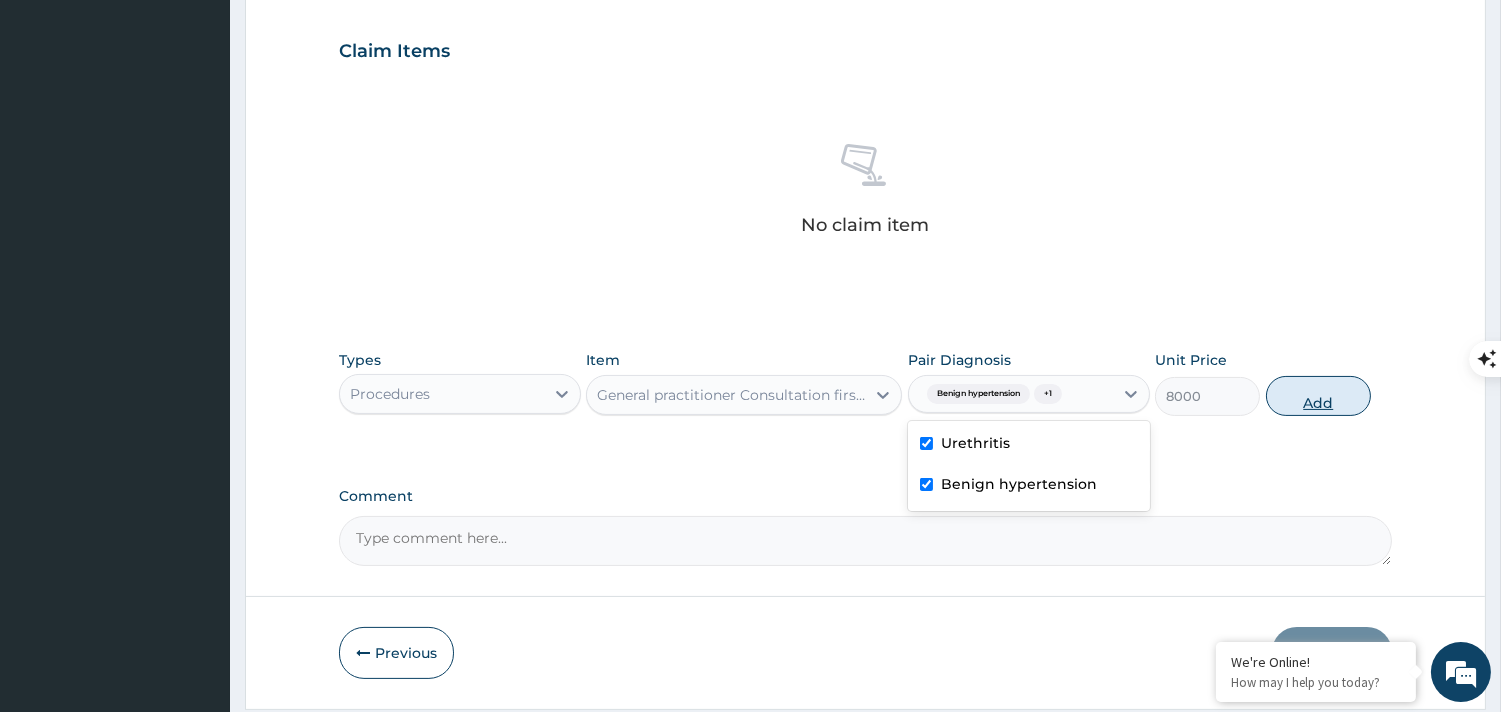 click on "Add" at bounding box center [1318, 396] 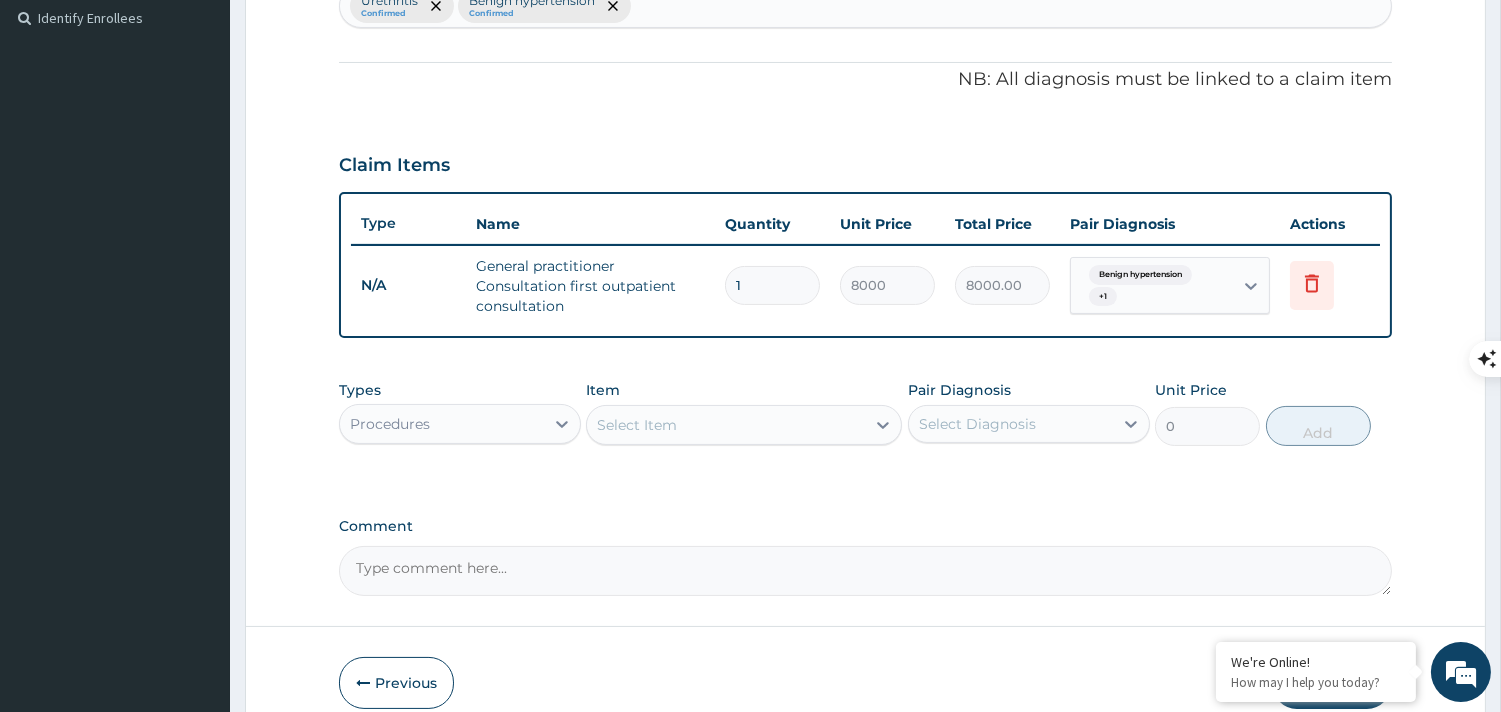 scroll, scrollTop: 663, scrollLeft: 0, axis: vertical 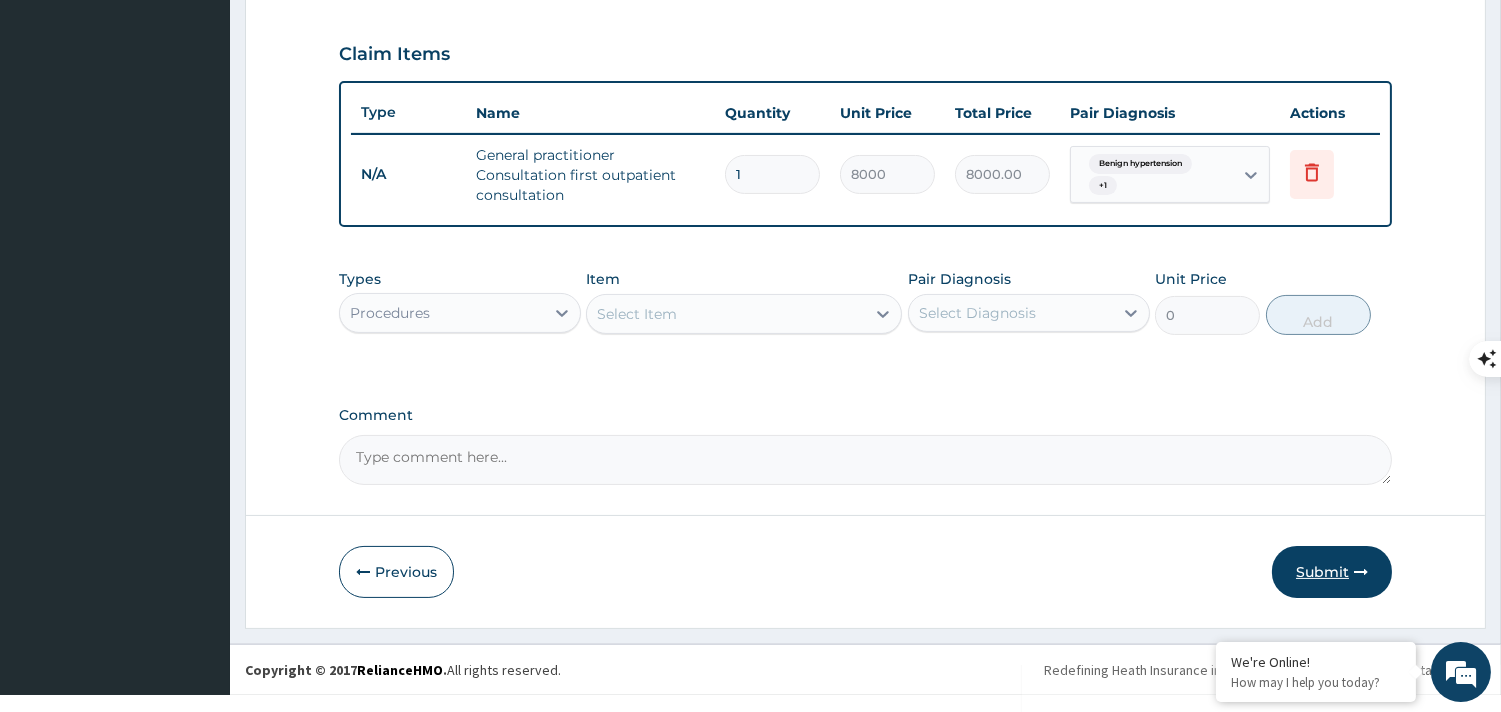 click on "Submit" at bounding box center (1332, 572) 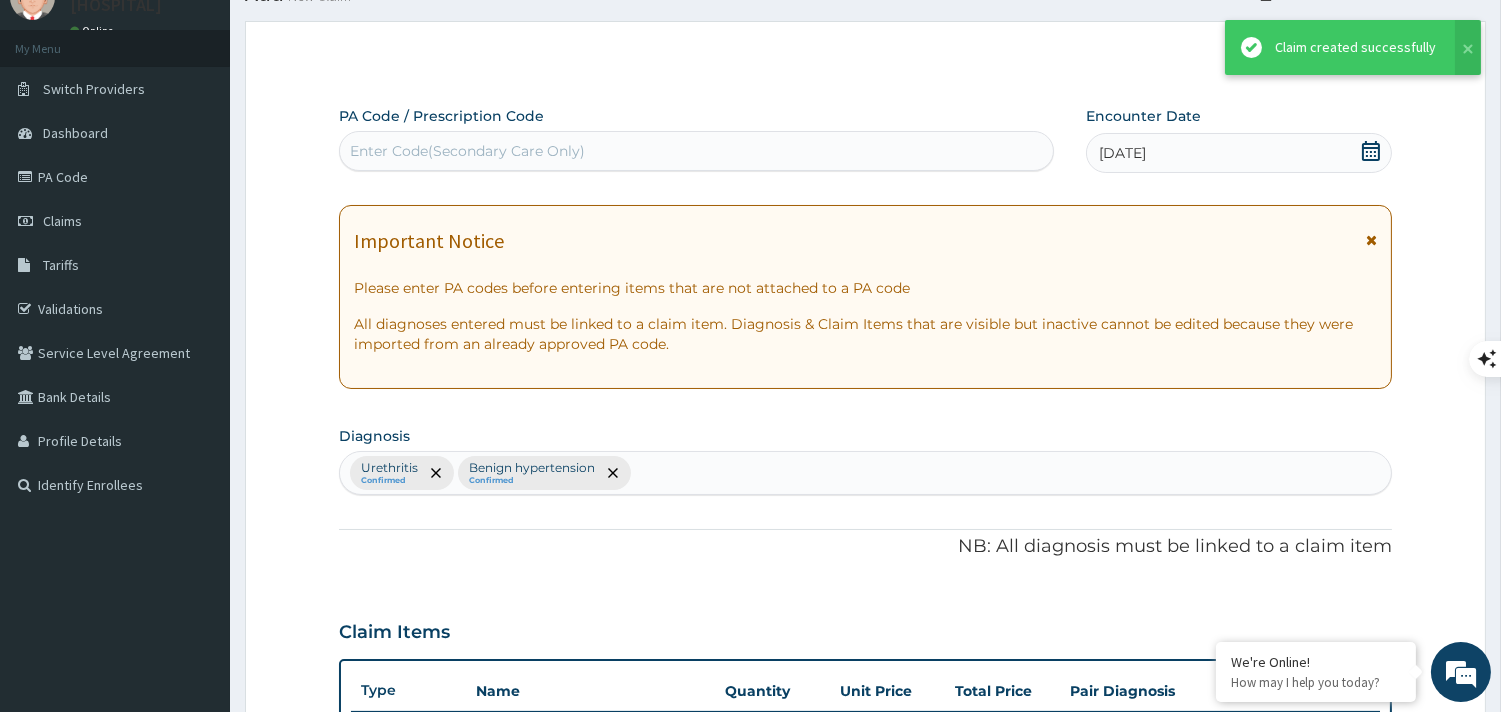 scroll, scrollTop: 663, scrollLeft: 0, axis: vertical 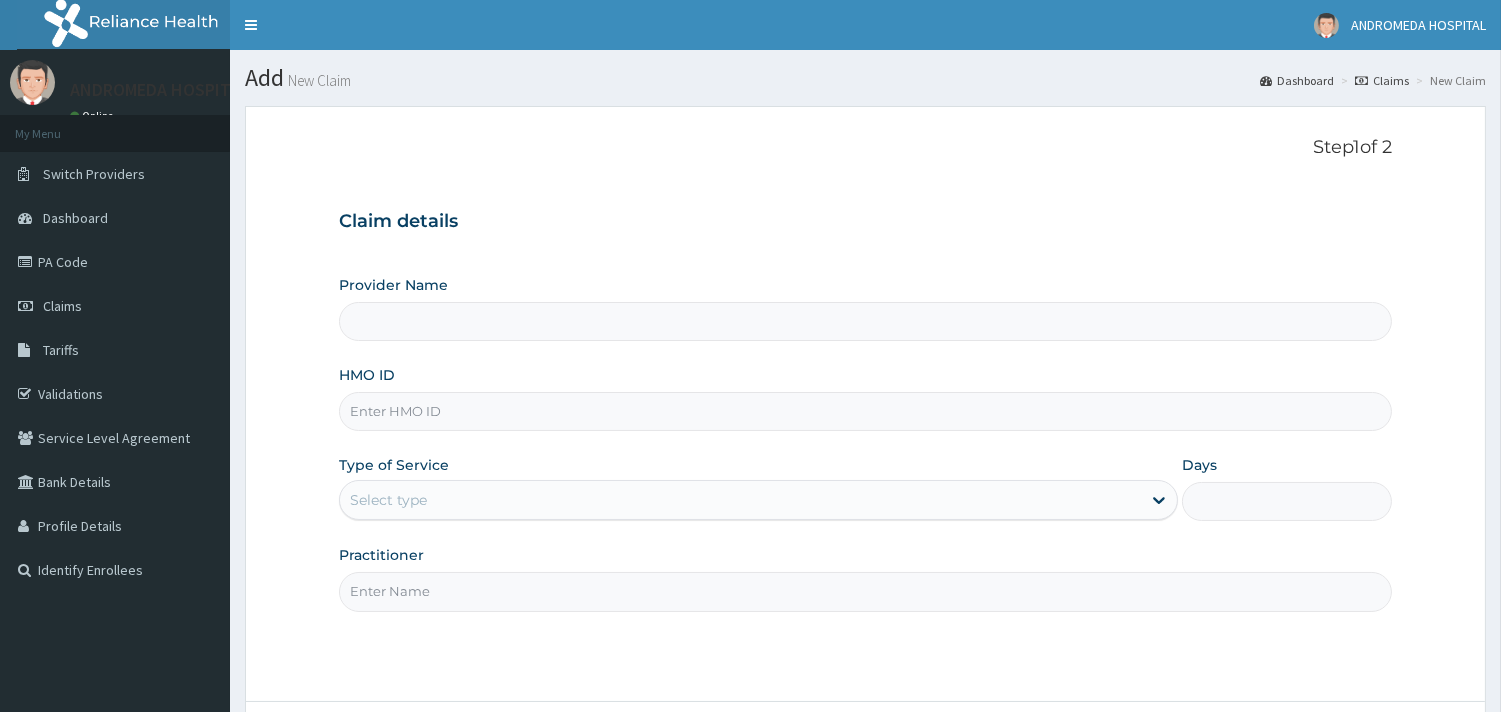 type on "ANDROMEDA HOSPITAL LTD" 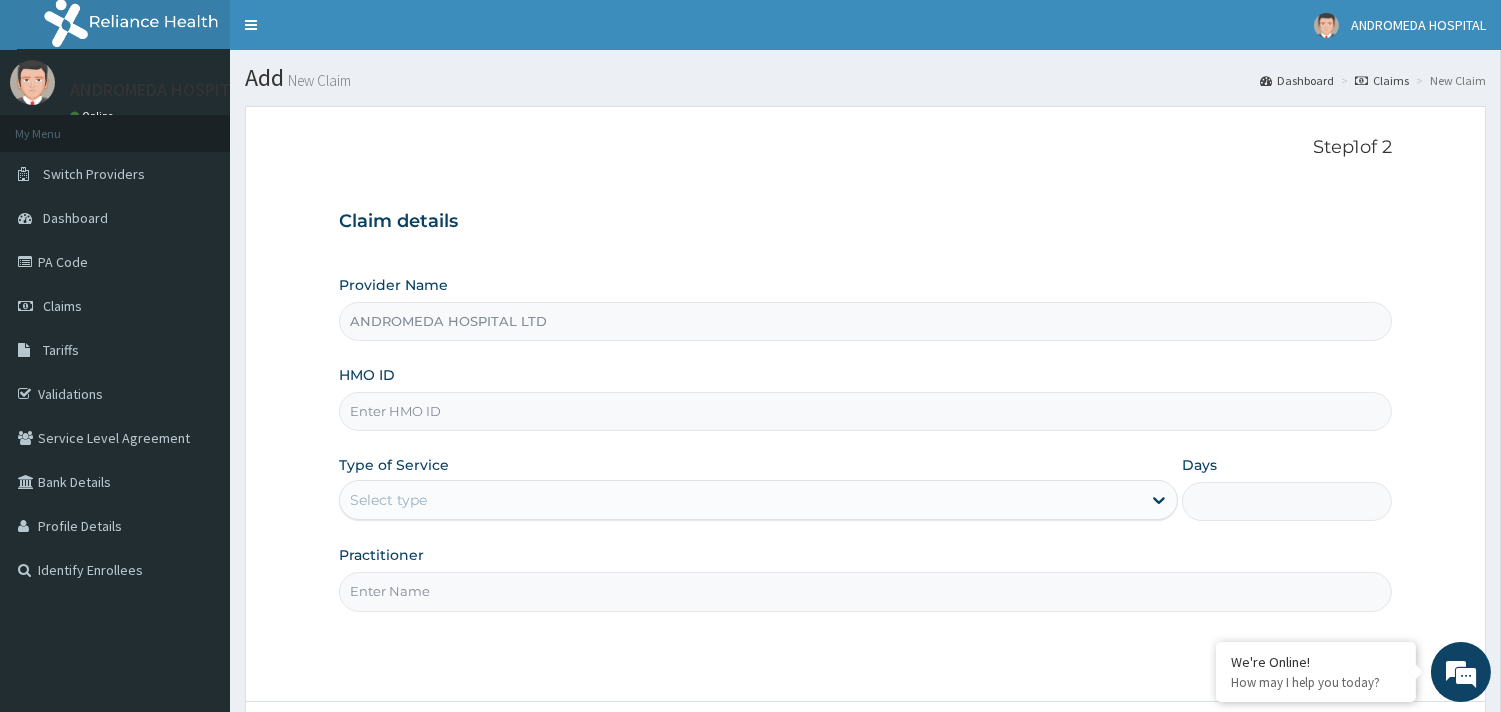 click on "HMO ID" at bounding box center [865, 411] 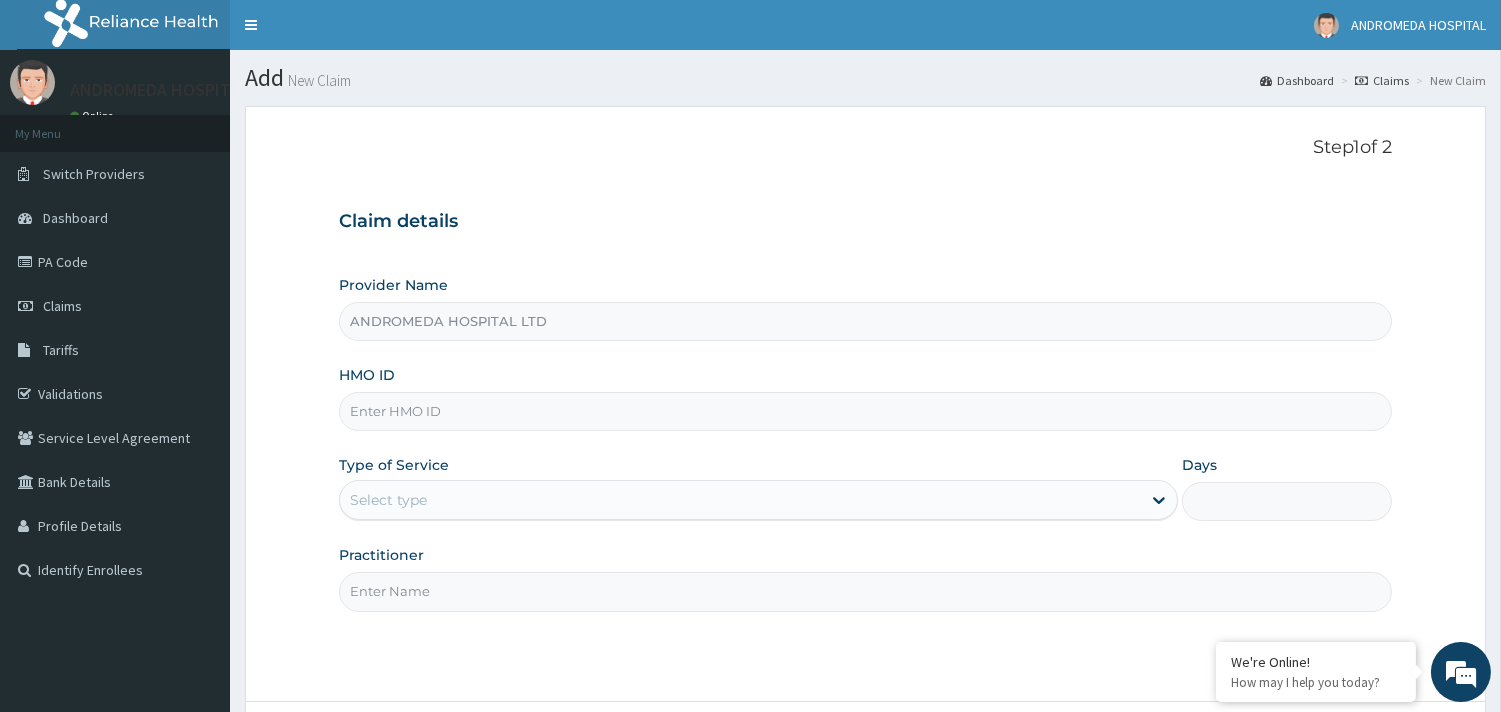 paste on "CWP/10276/A" 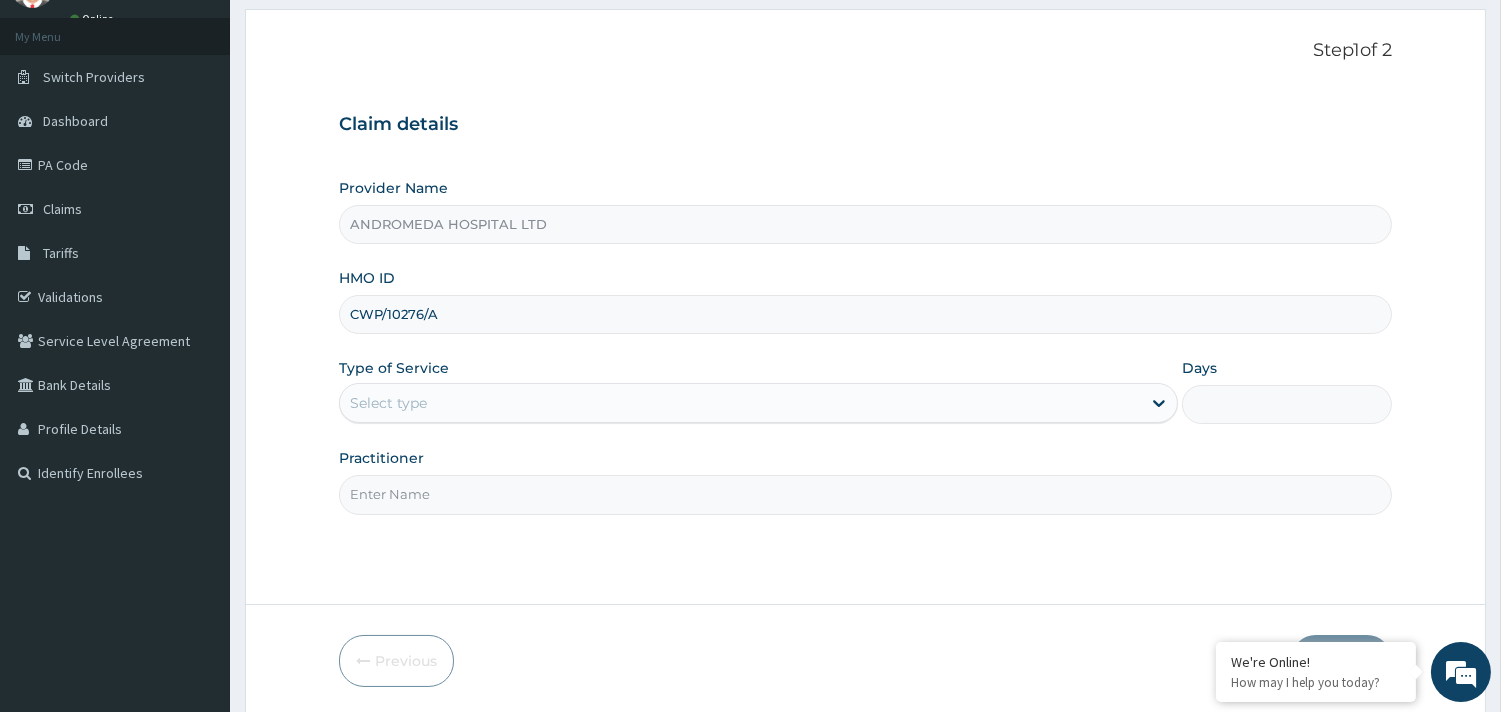 scroll, scrollTop: 190, scrollLeft: 0, axis: vertical 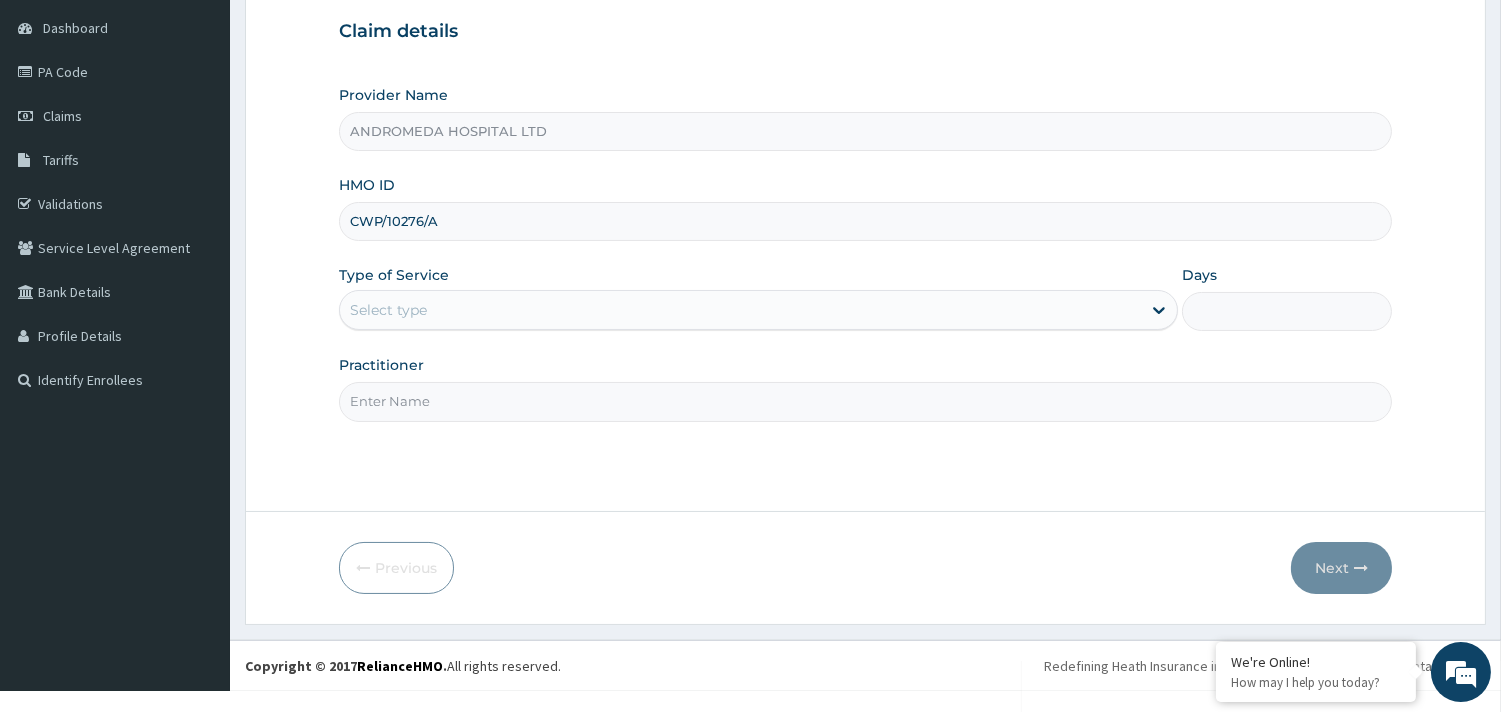 type on "CWP/10276/A" 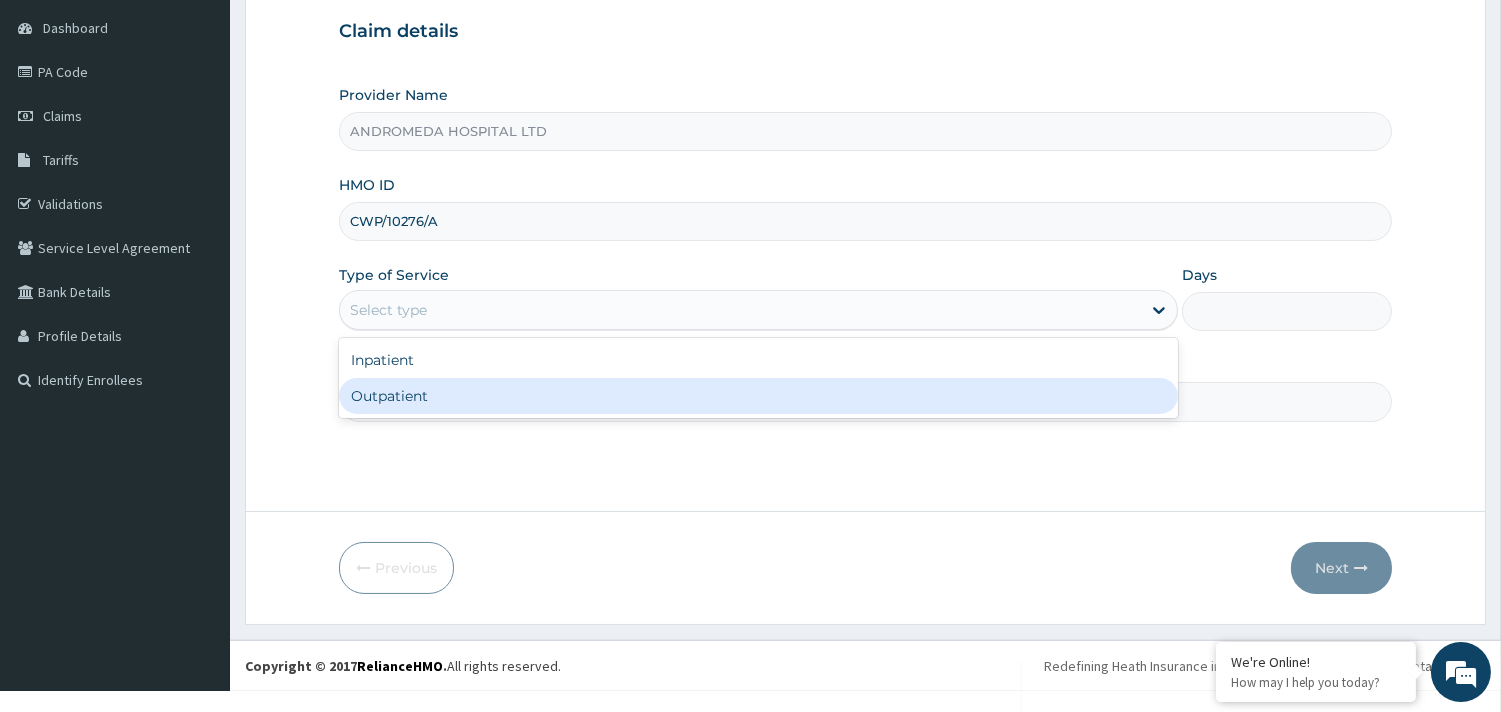 click on "Outpatient" at bounding box center (758, 396) 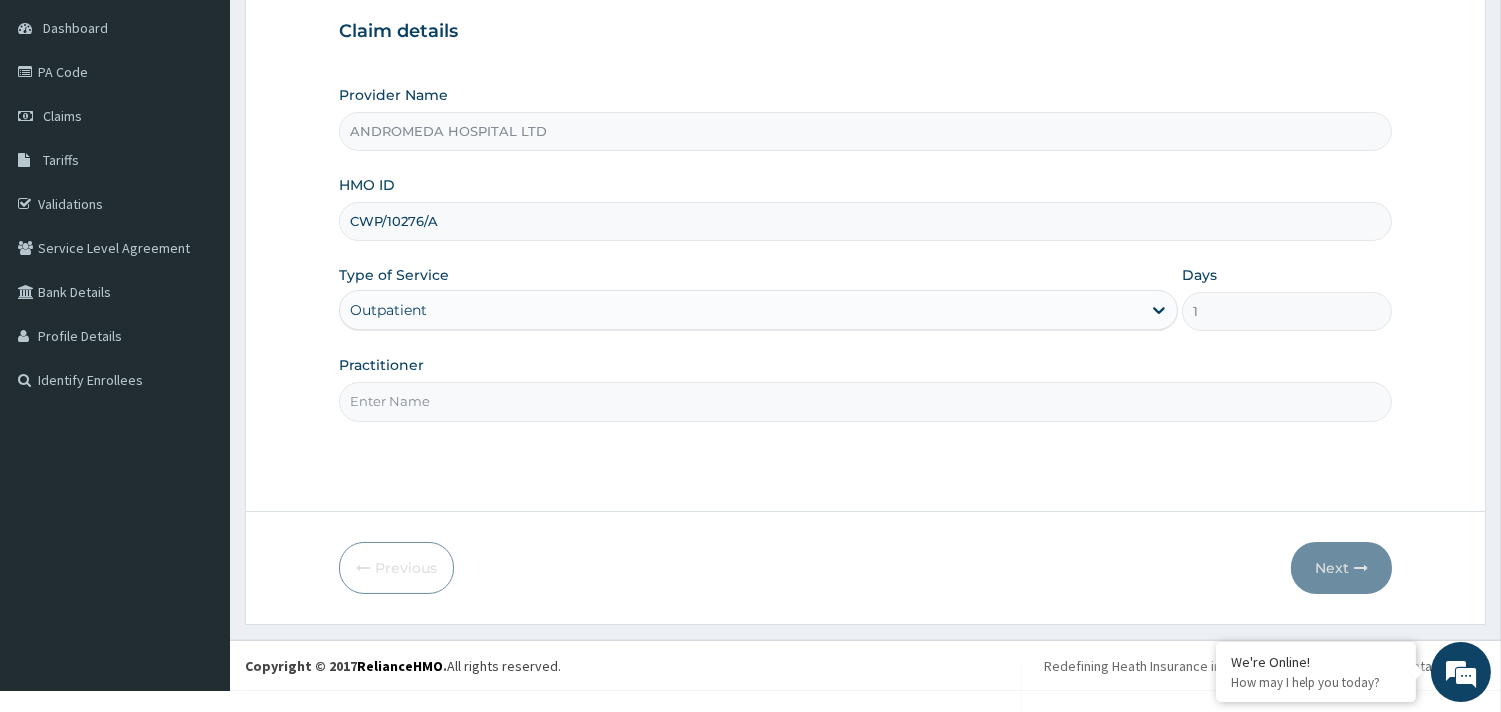 click on "Practitioner" at bounding box center (865, 388) 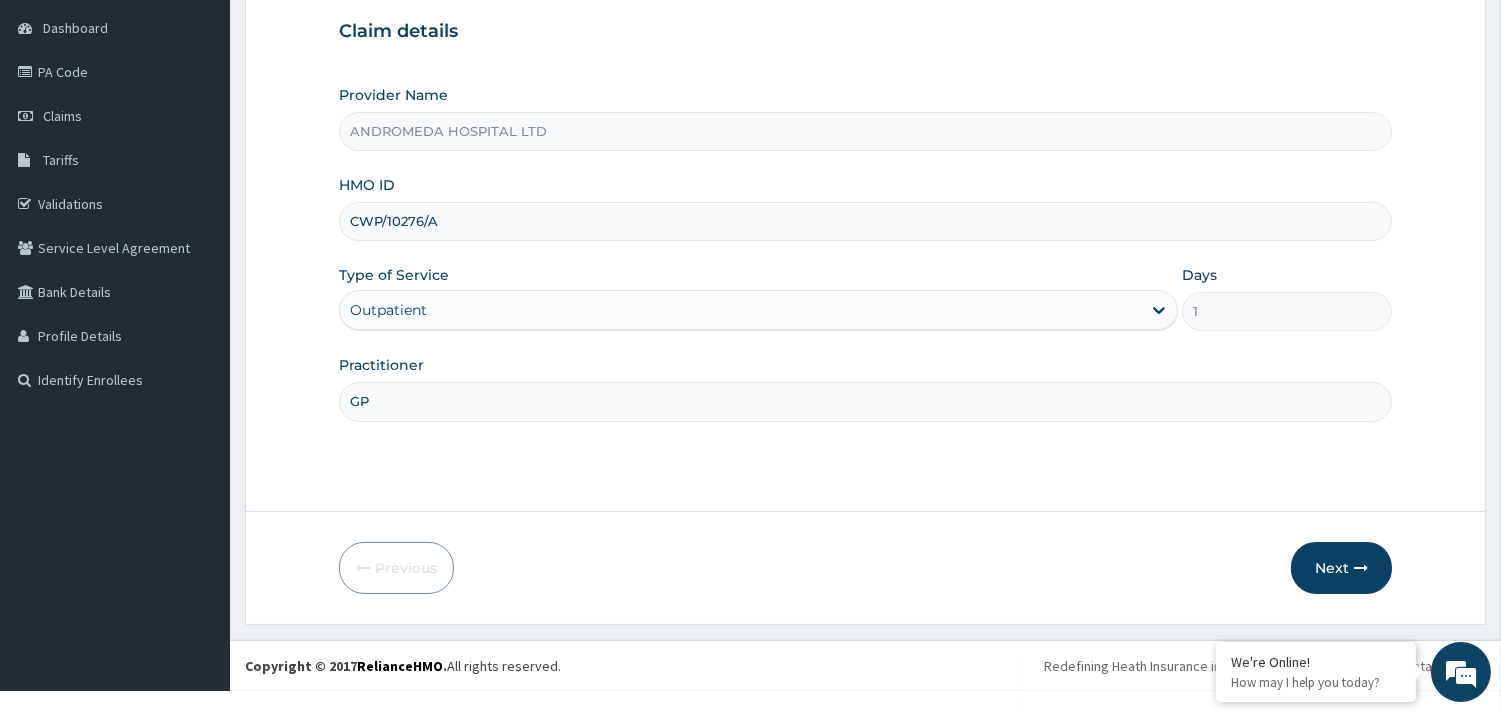 scroll, scrollTop: 0, scrollLeft: 0, axis: both 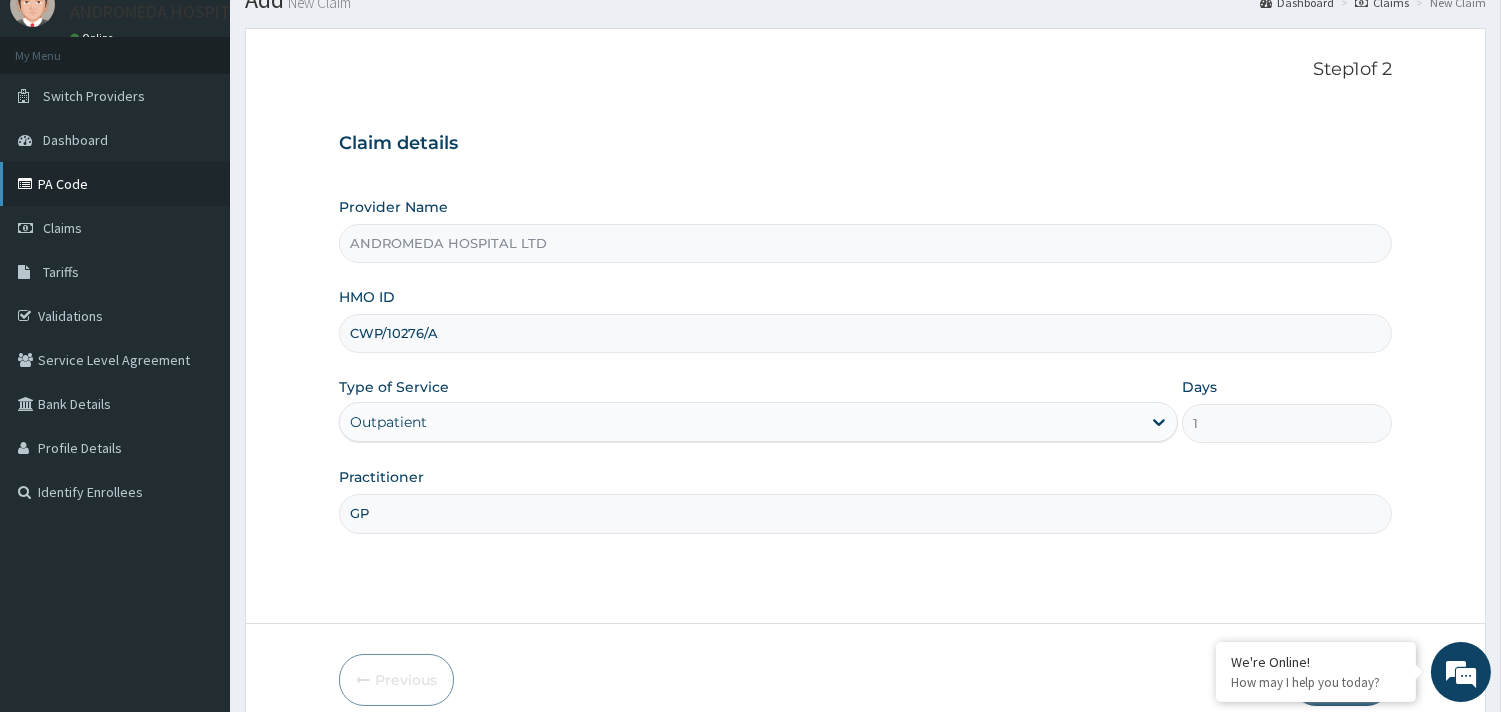 click on "PA Code" at bounding box center (115, 184) 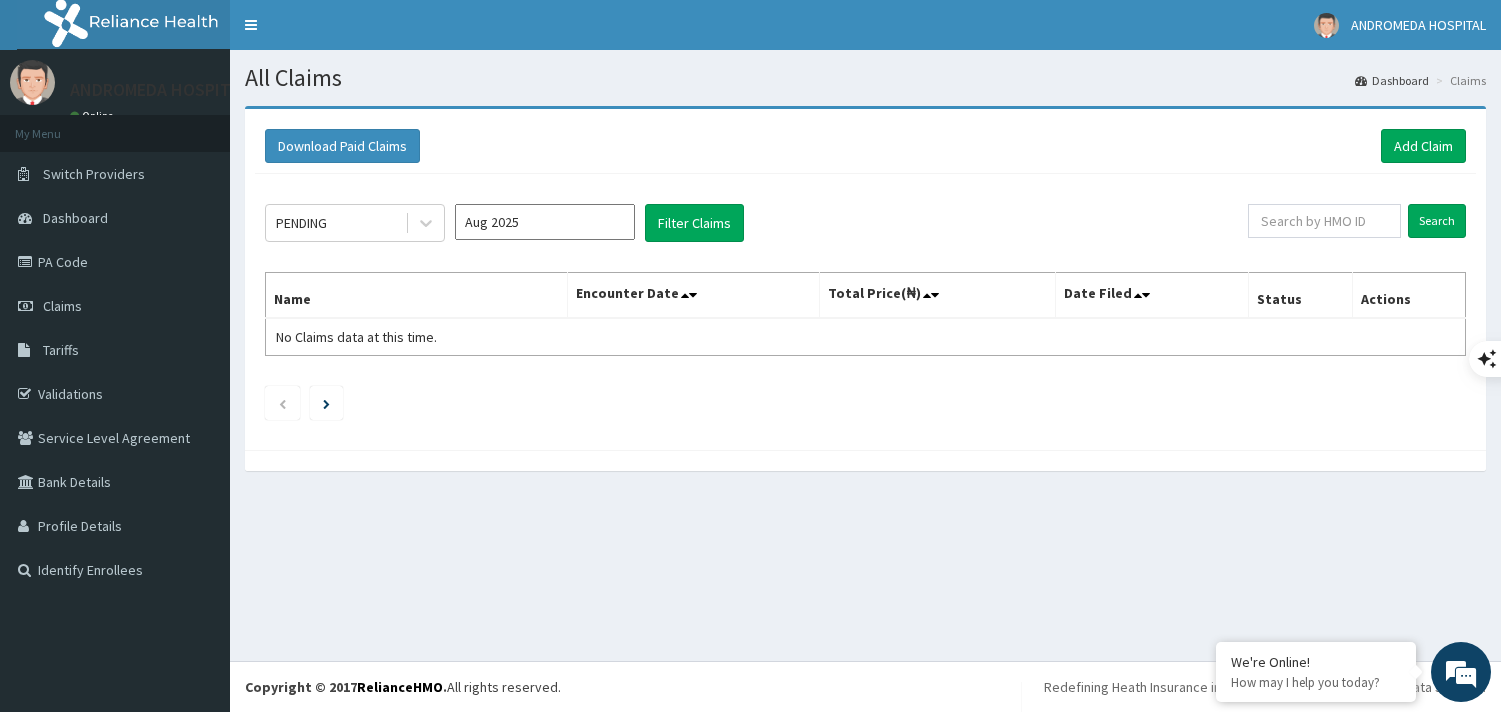scroll, scrollTop: 0, scrollLeft: 0, axis: both 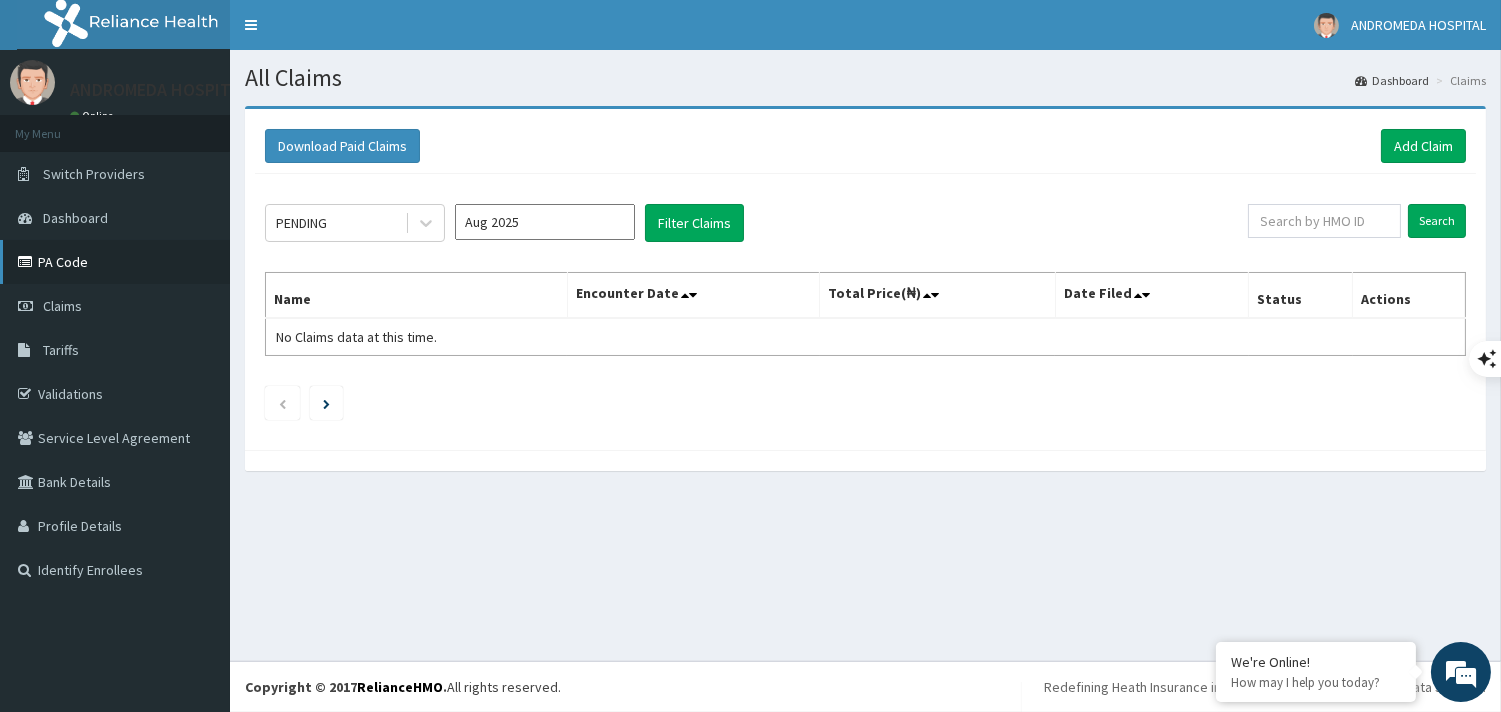 click on "PA Code" at bounding box center [115, 262] 